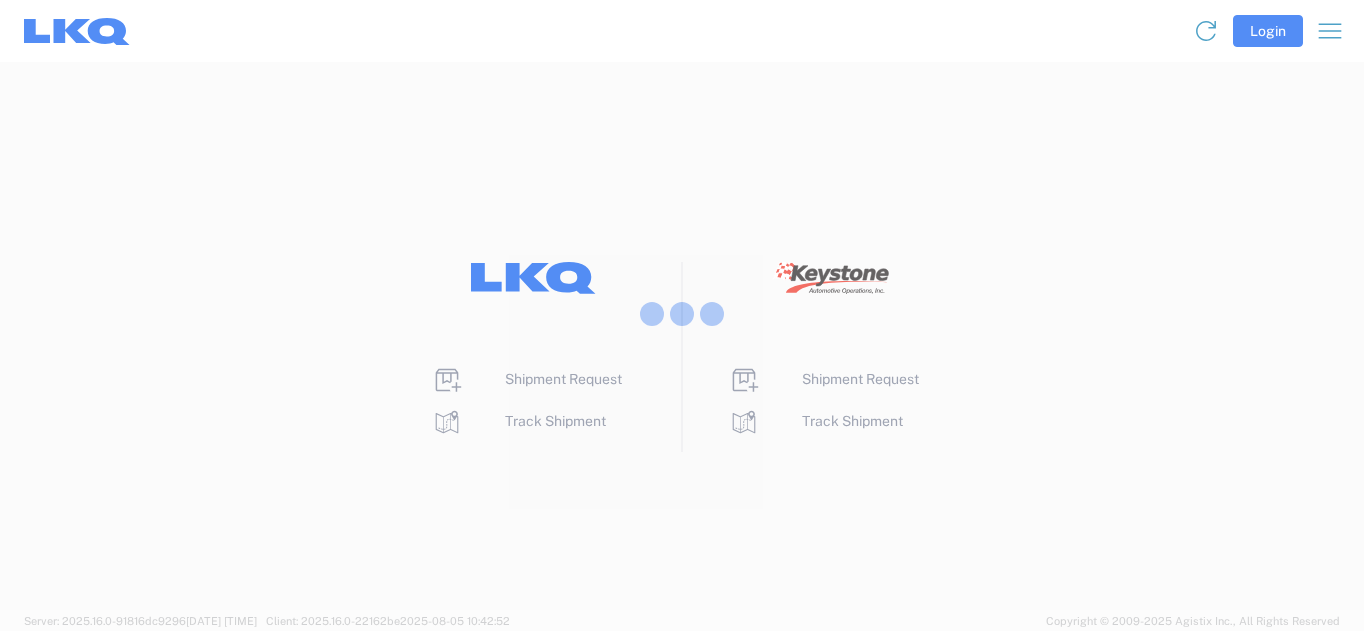 scroll, scrollTop: 0, scrollLeft: 0, axis: both 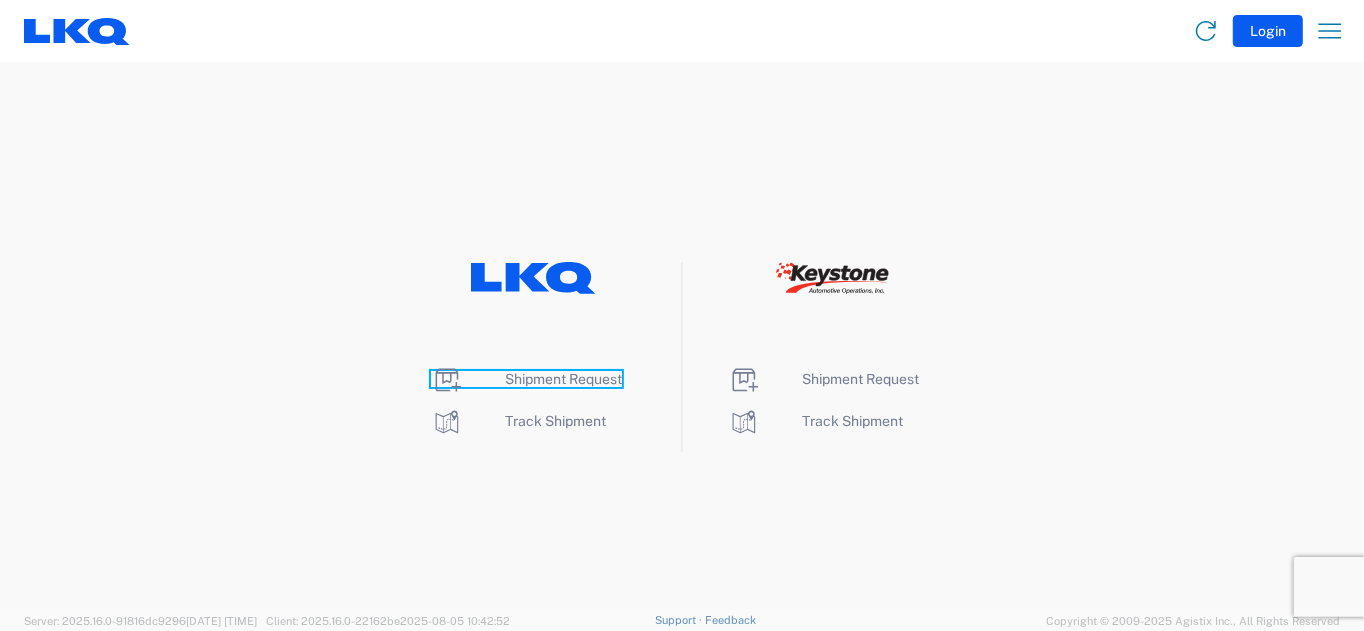 click on "Shipment Request" 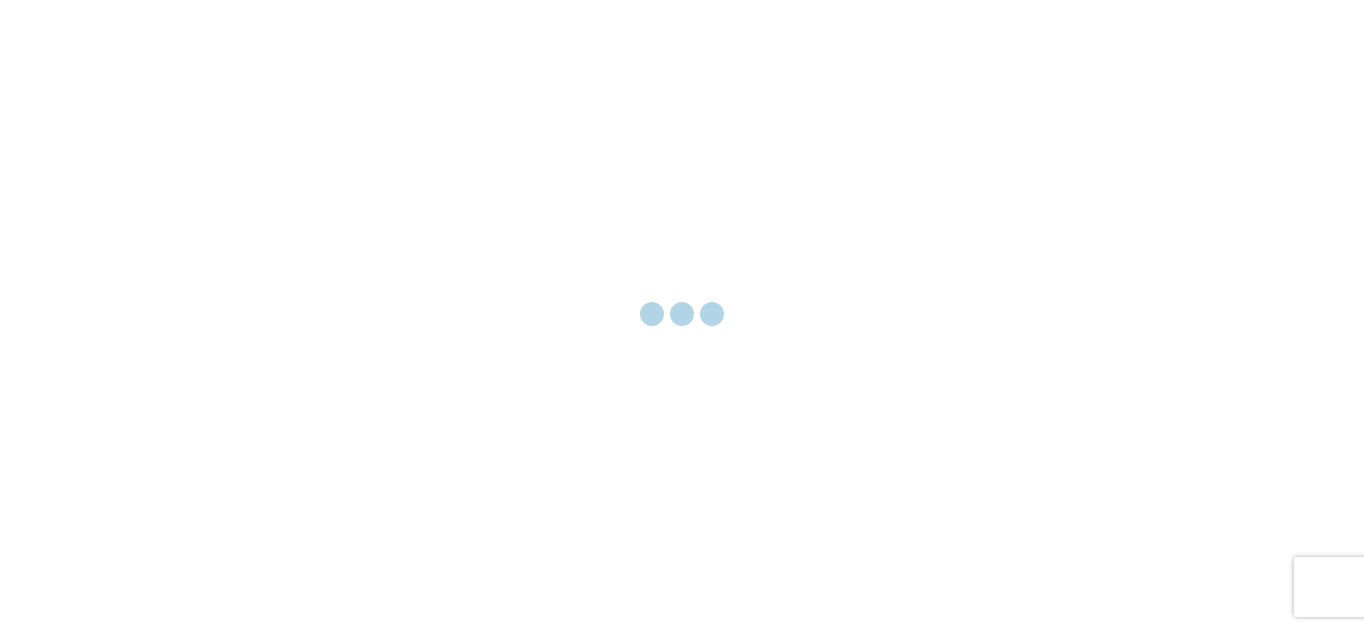 scroll, scrollTop: 0, scrollLeft: 0, axis: both 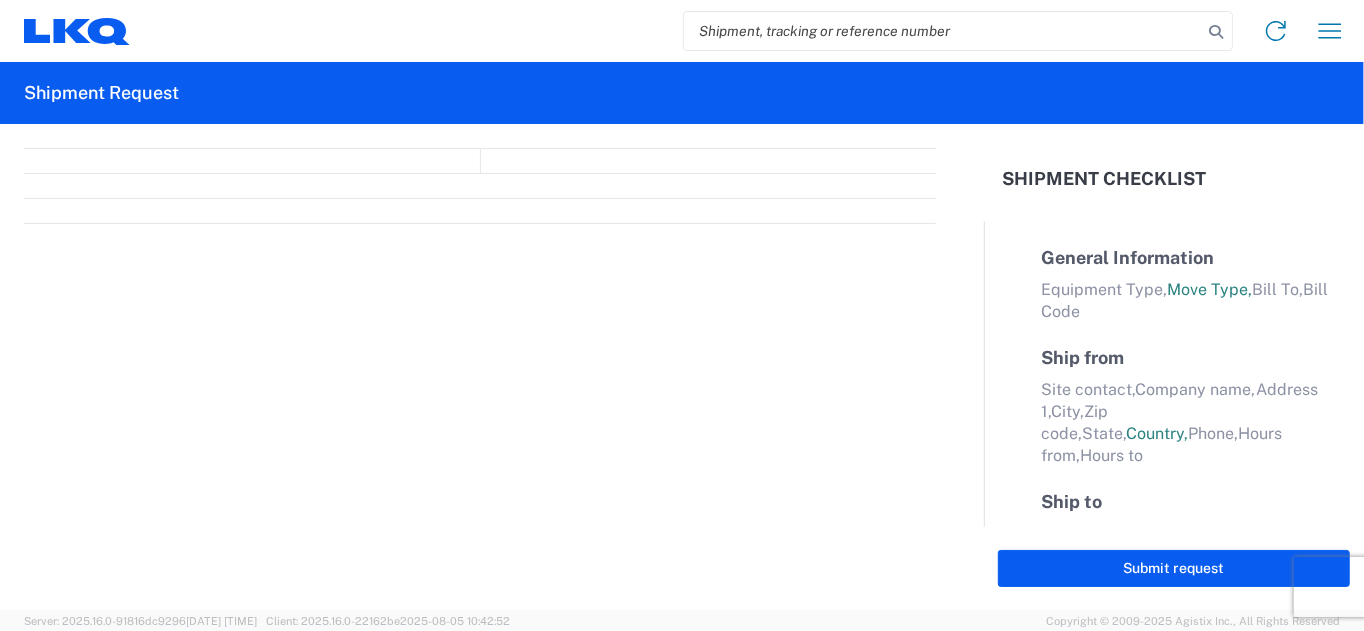 select on "FULL" 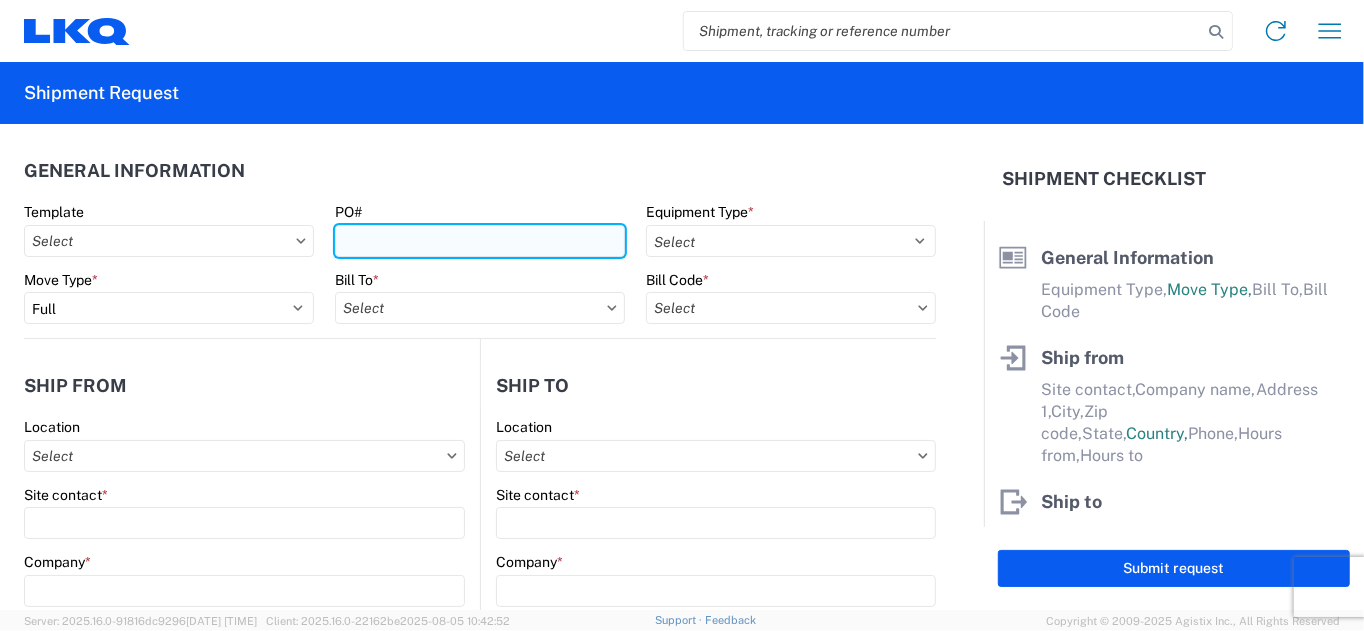 click on "PO#" at bounding box center [480, 241] 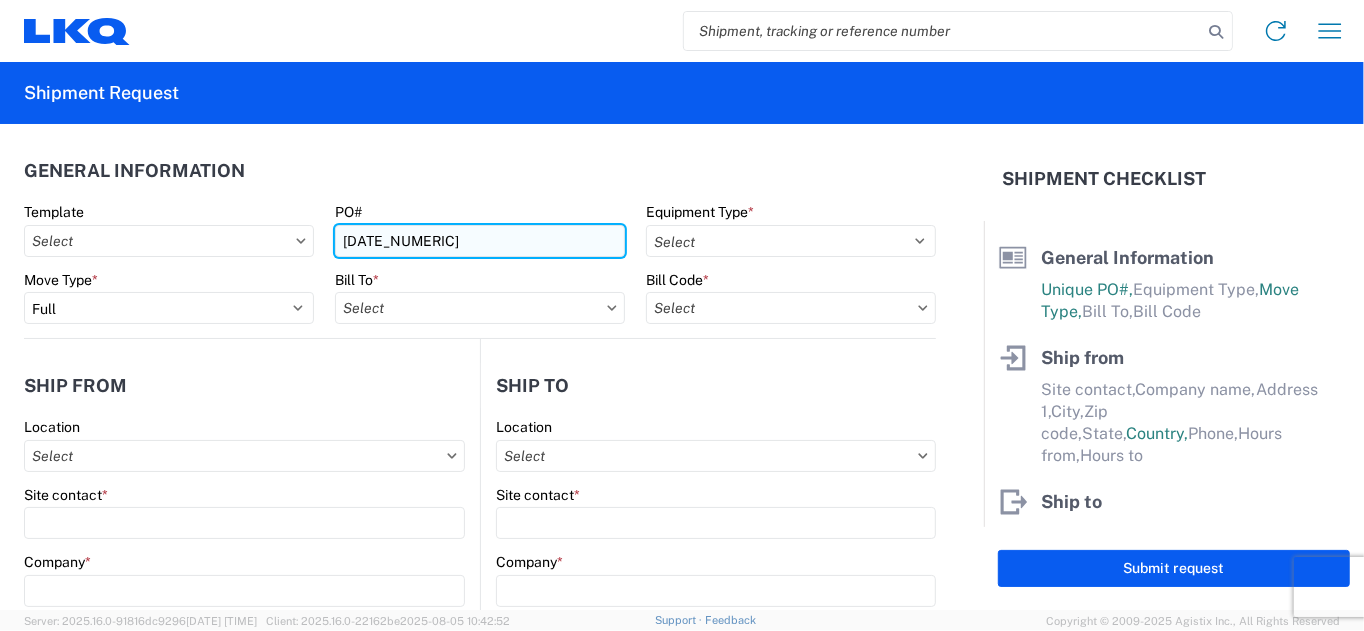type on "[DATE_NUMERIC]" 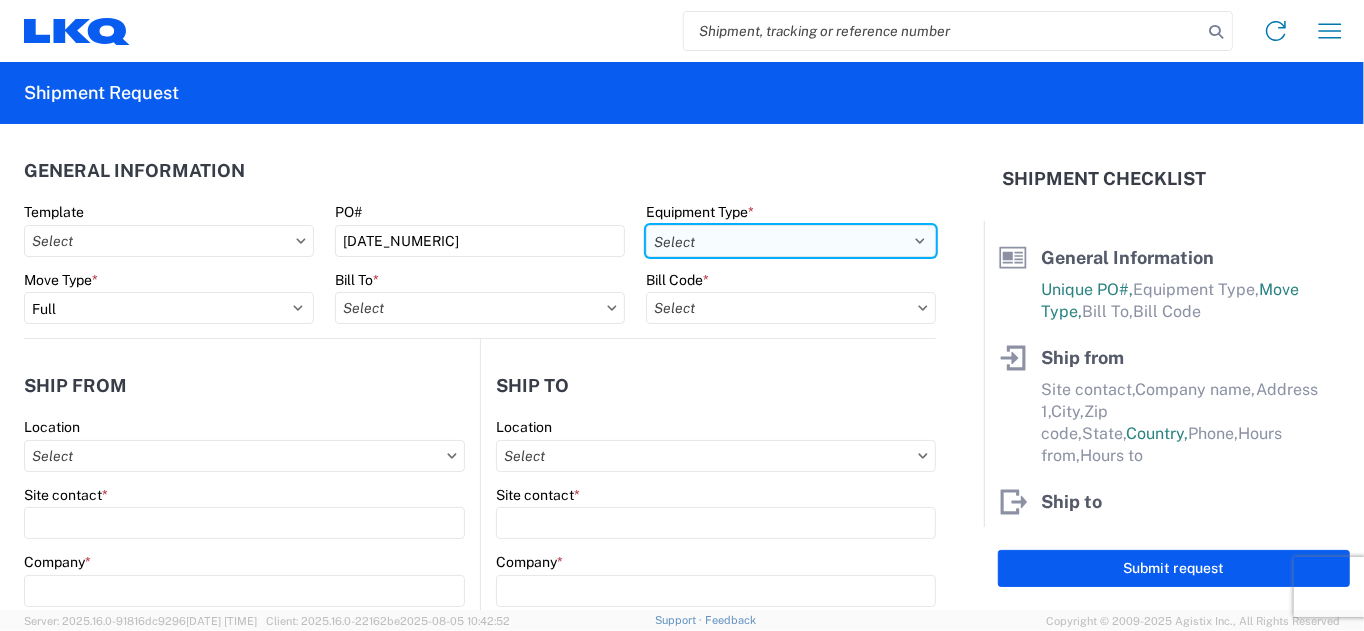 click on "Select 53’ Dry Van Flatbed Dropdeck (van) Lowboy (flatbed) Rail" at bounding box center [791, 241] 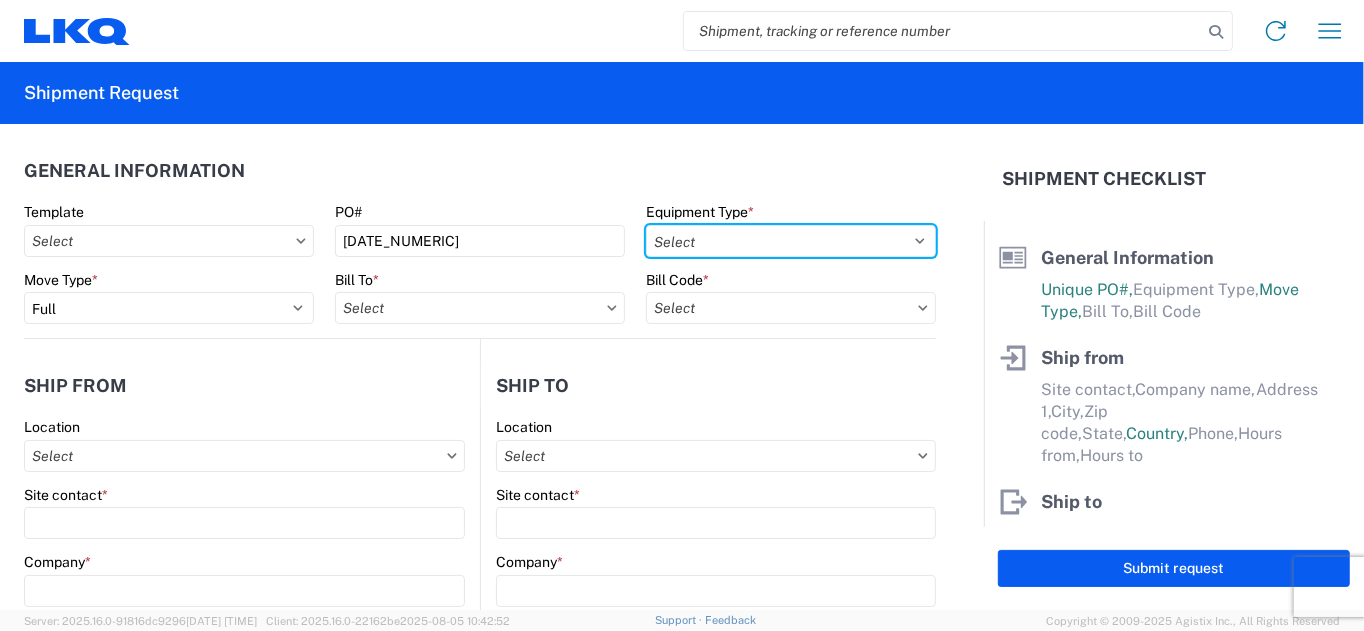 select on "STDV" 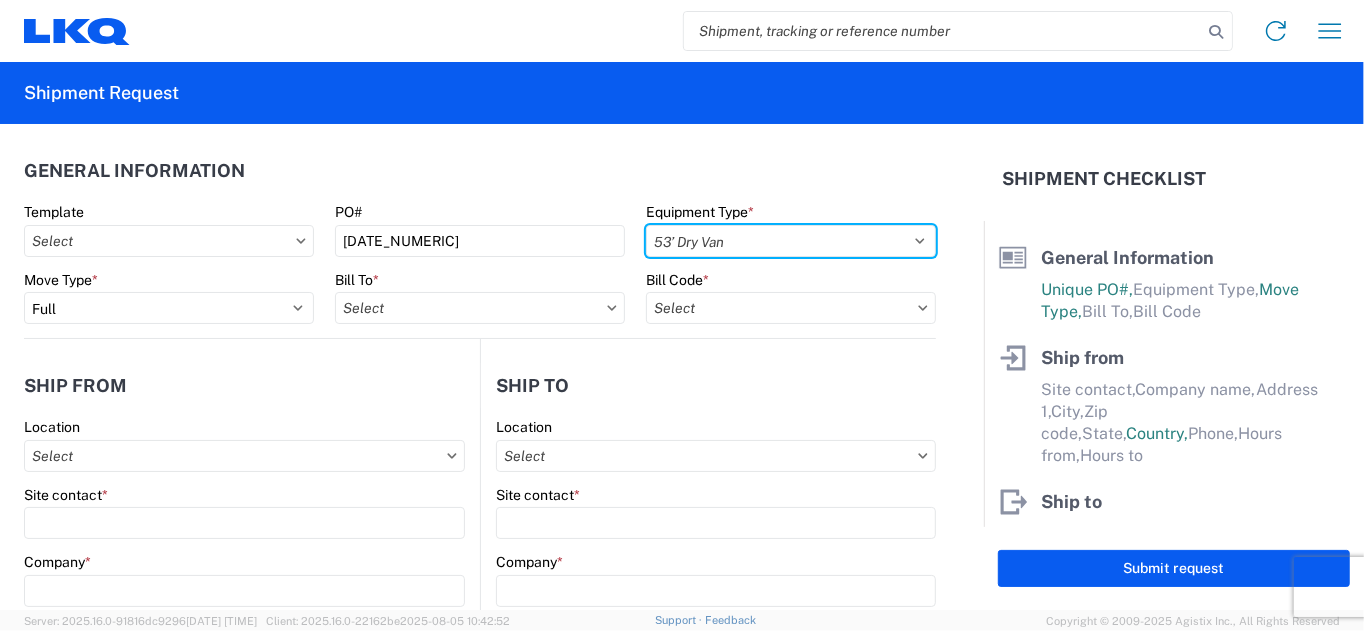 click on "Select 53’ Dry Van Flatbed Dropdeck (van) Lowboy (flatbed) Rail" at bounding box center [791, 241] 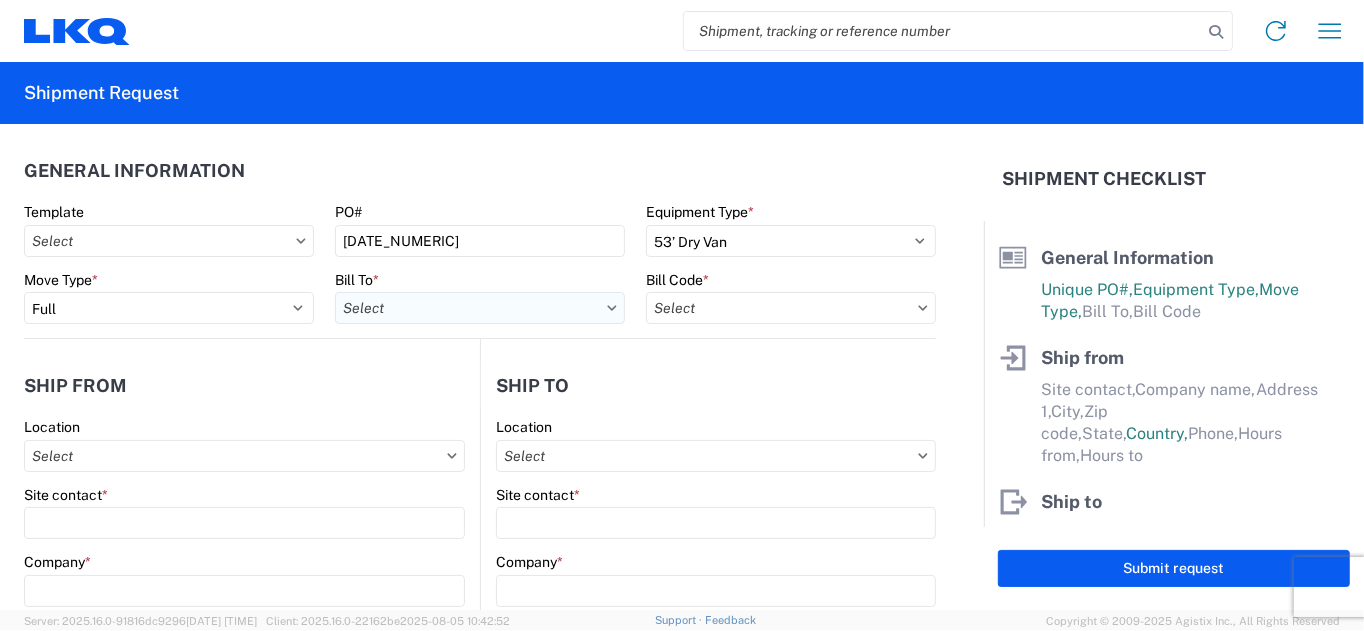 click on "Bill To  *" at bounding box center [480, 308] 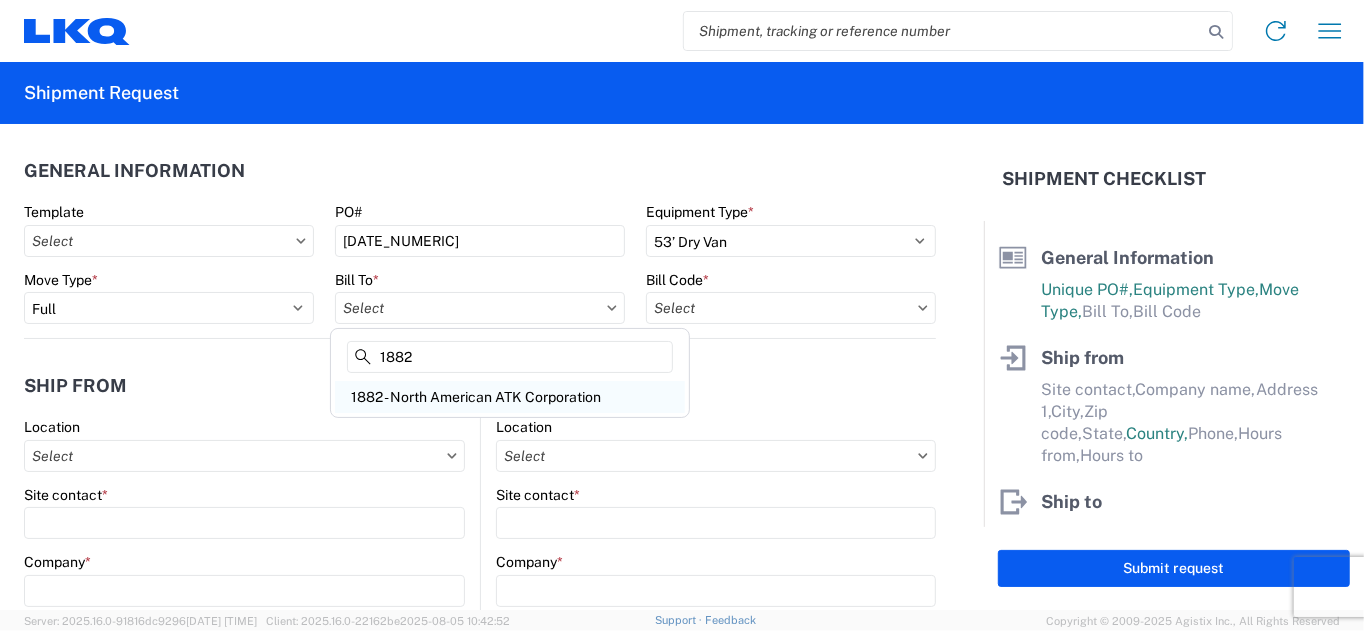 type on "1882" 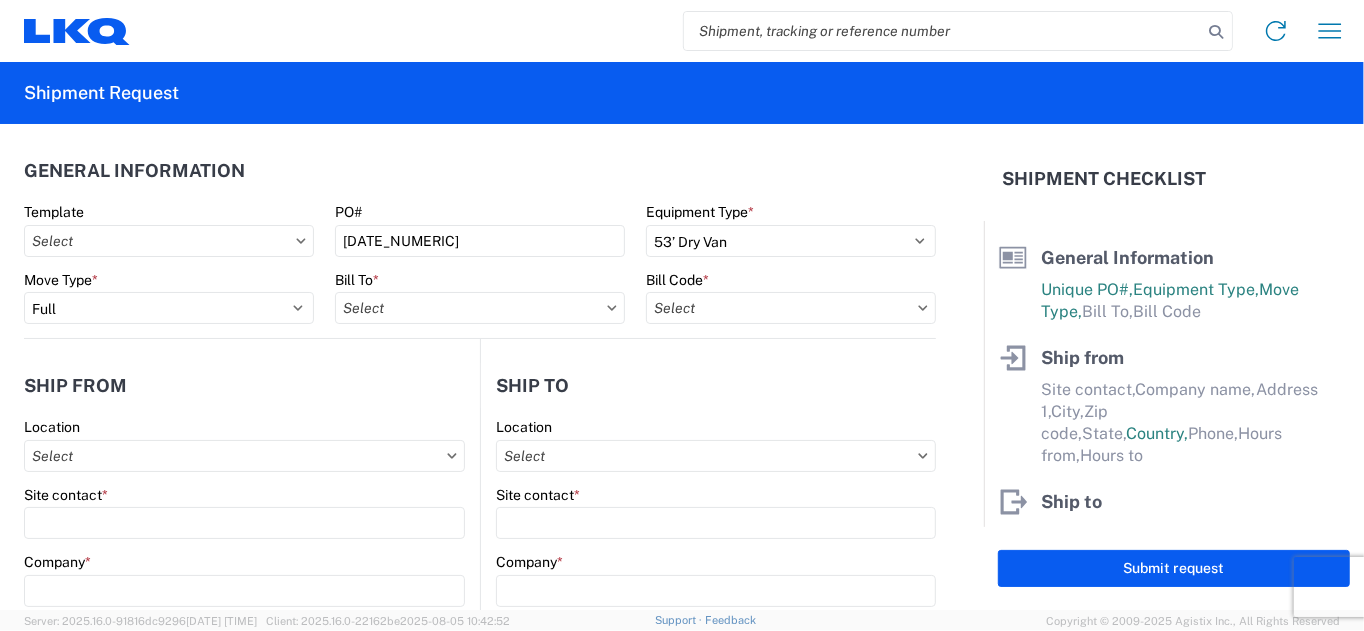 type on "1882 - North American ATK Corporation" 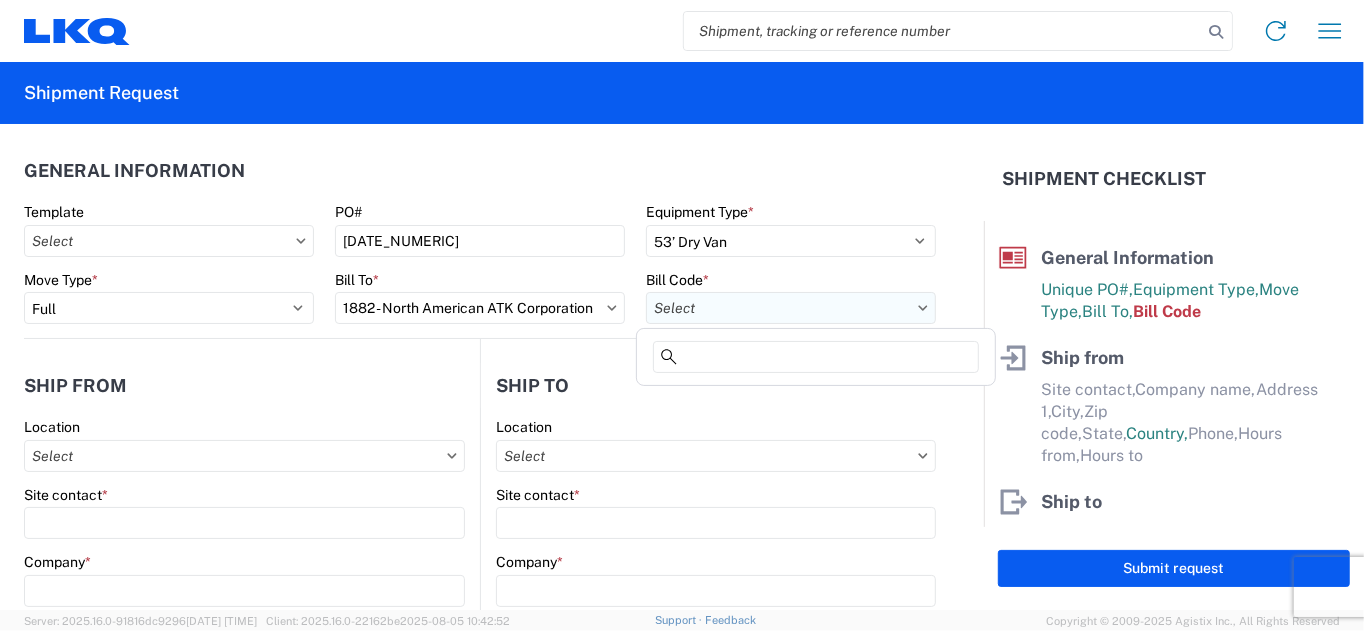click on "Bill Code *" at bounding box center (791, 308) 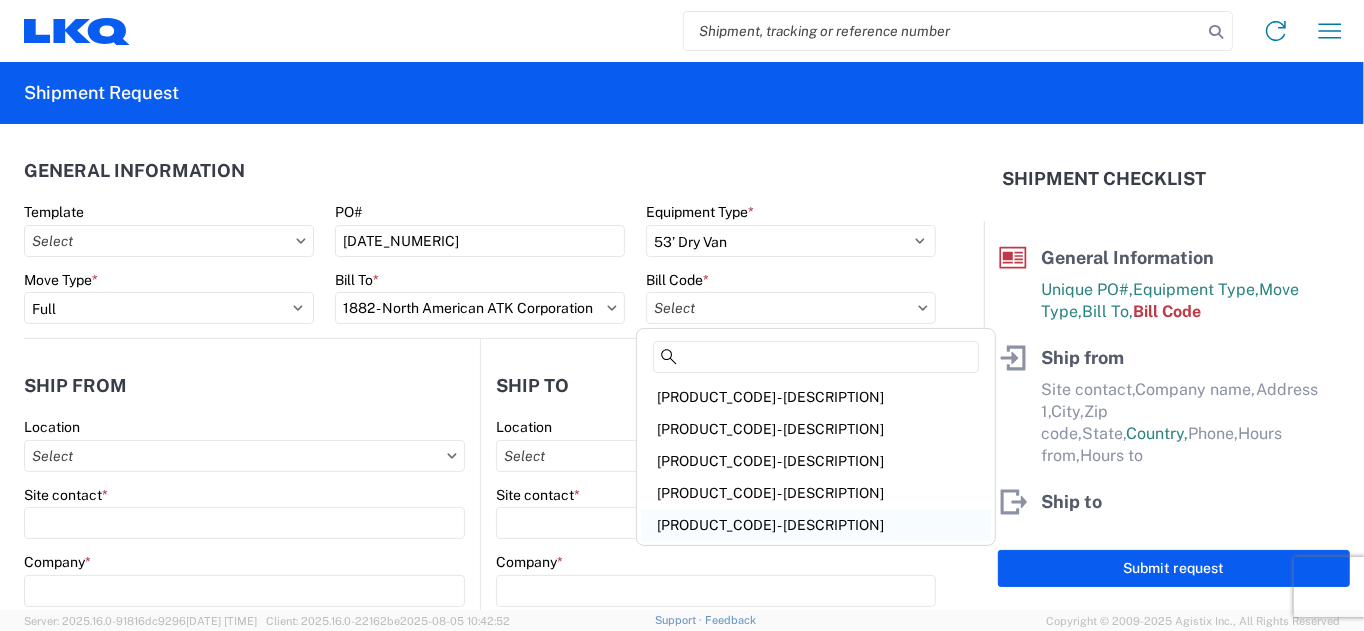 click on "[PRODUCT_CODE] - [DESCRIPTION]" 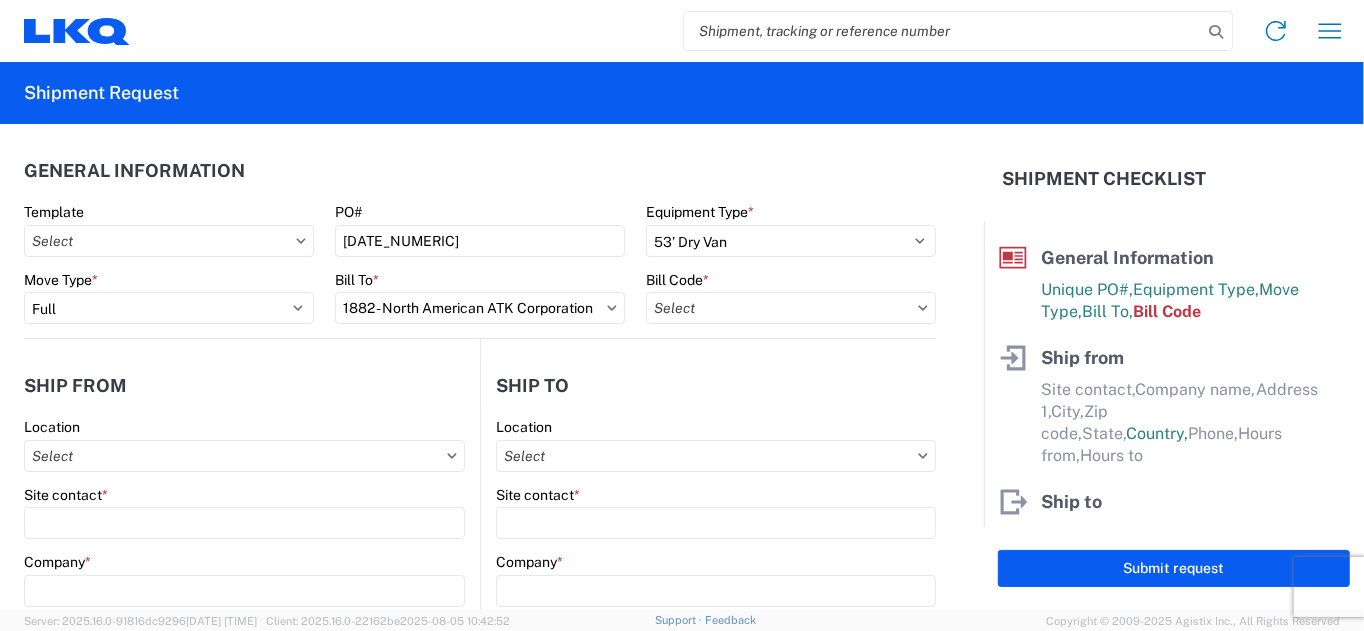 type on "[PRODUCT_CODE] - [DESCRIPTION]" 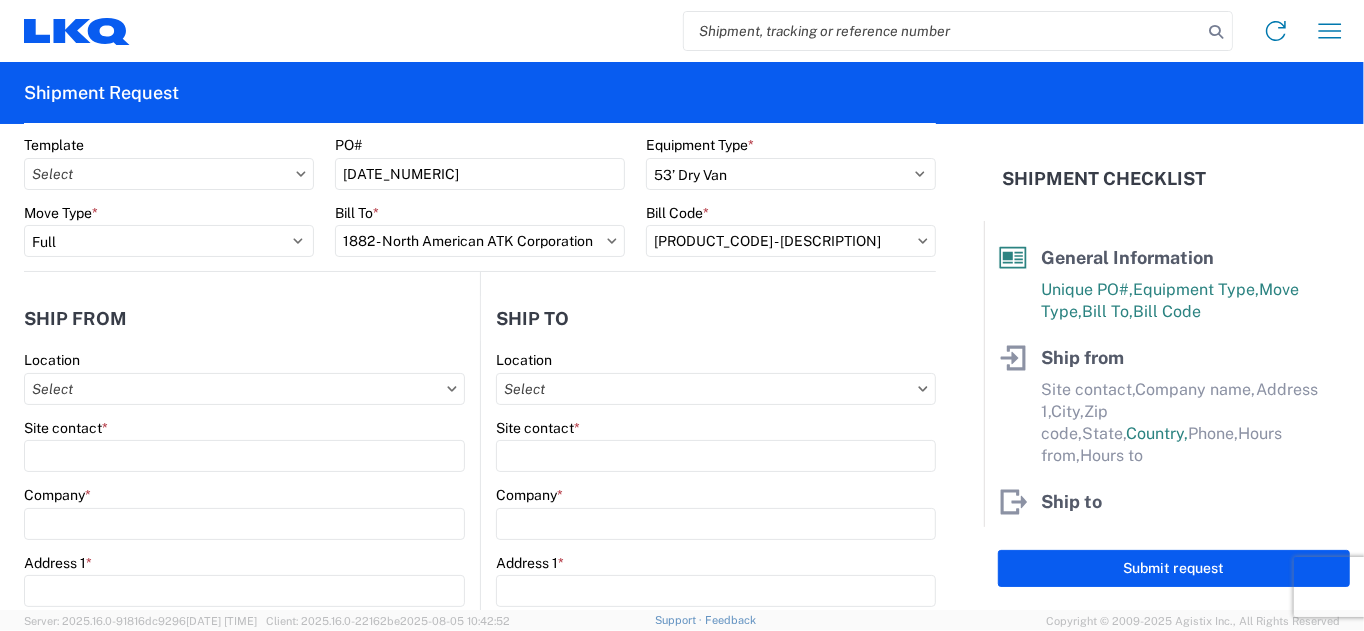 scroll, scrollTop: 100, scrollLeft: 0, axis: vertical 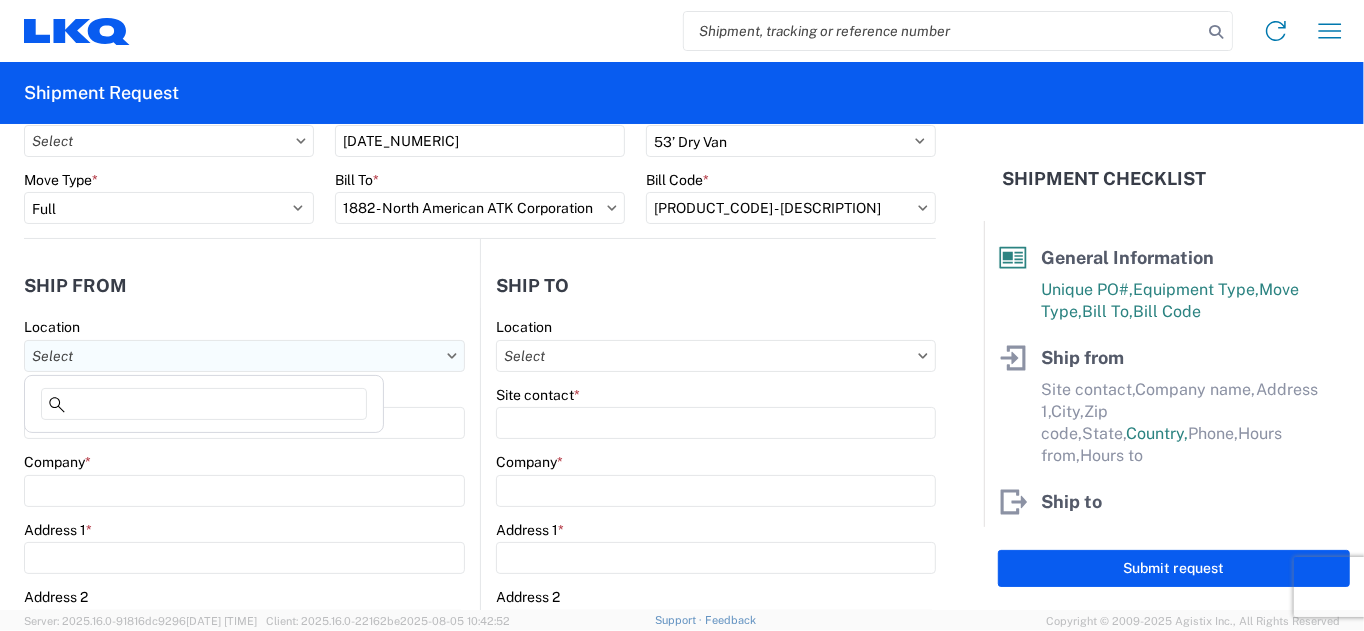 click on "Location" at bounding box center [244, 356] 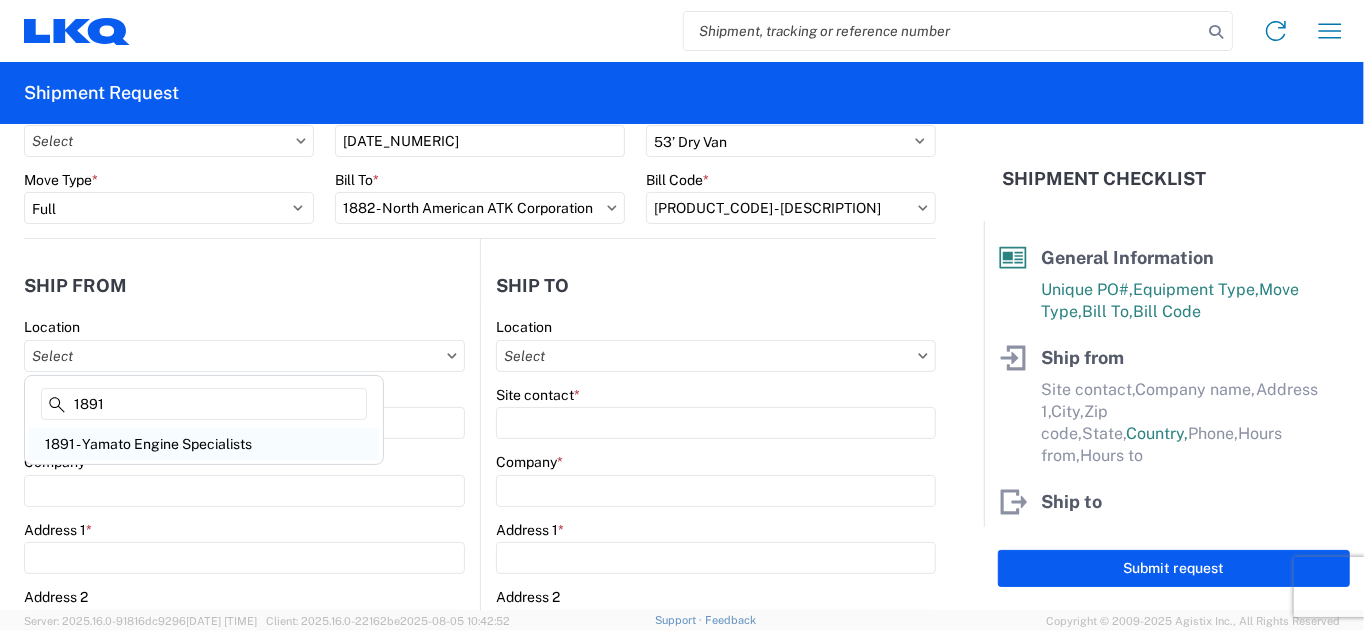 type on "1891" 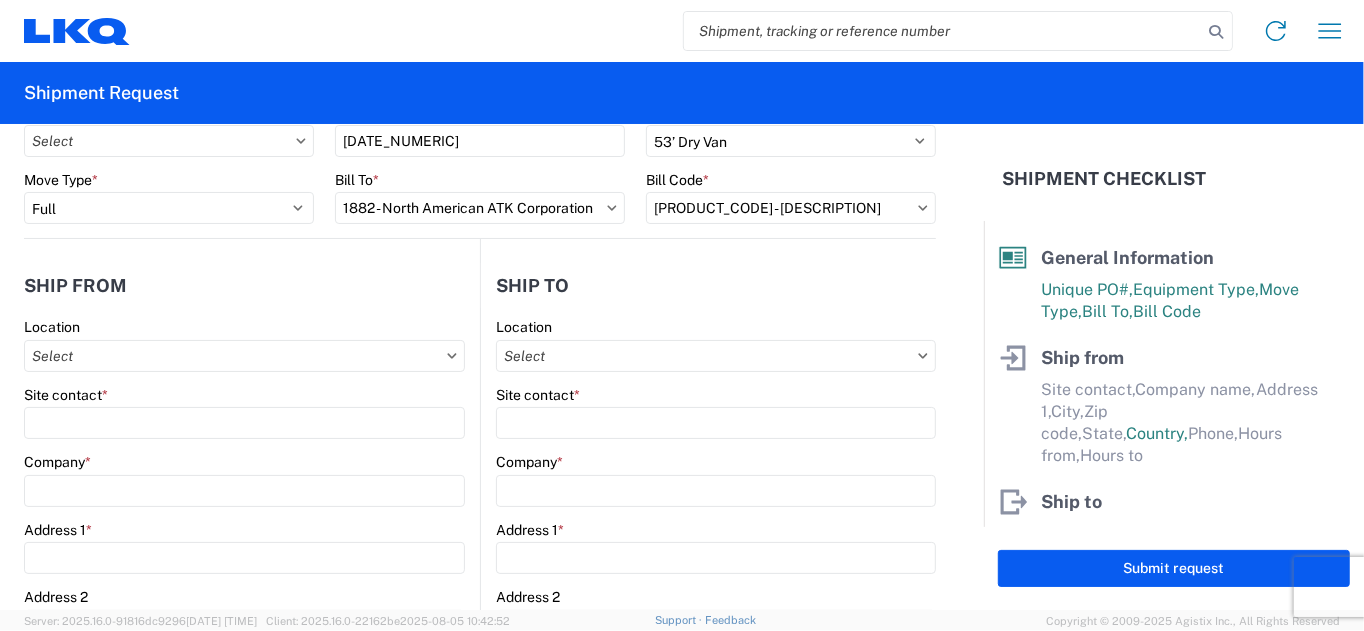 type on "1891 - Yamato Engine Specialists" 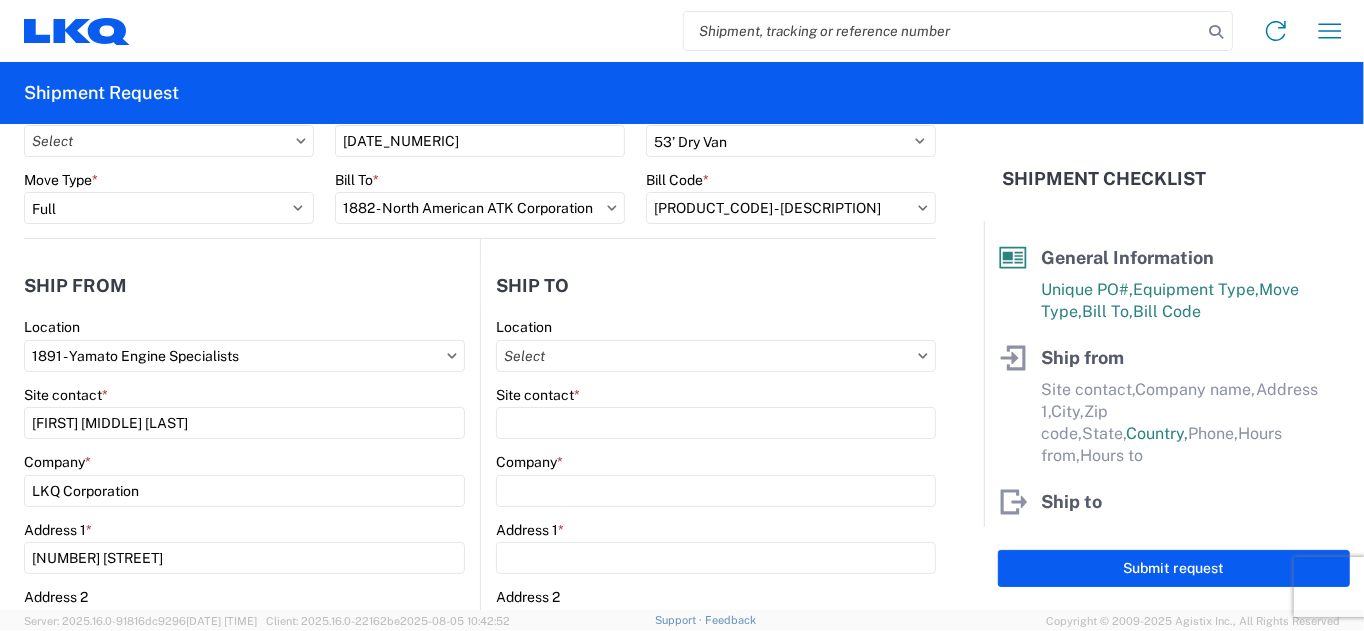 select on "US" 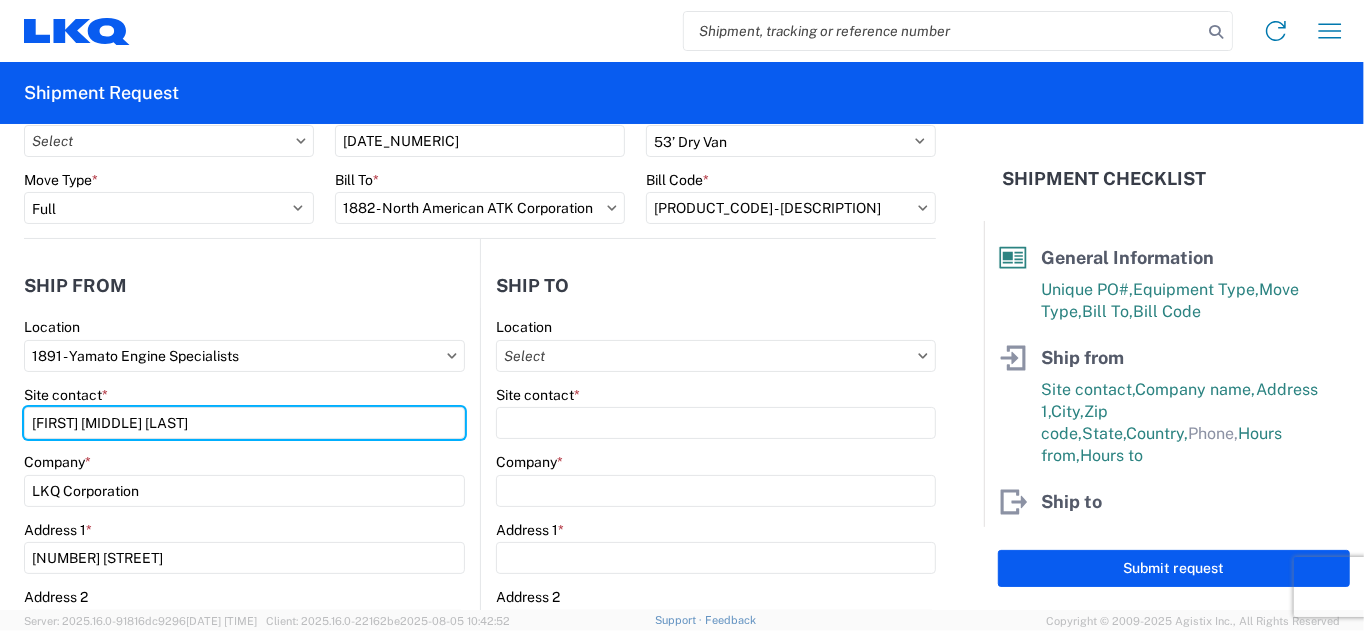 drag, startPoint x: 195, startPoint y: 427, endPoint x: -12, endPoint y: 427, distance: 207 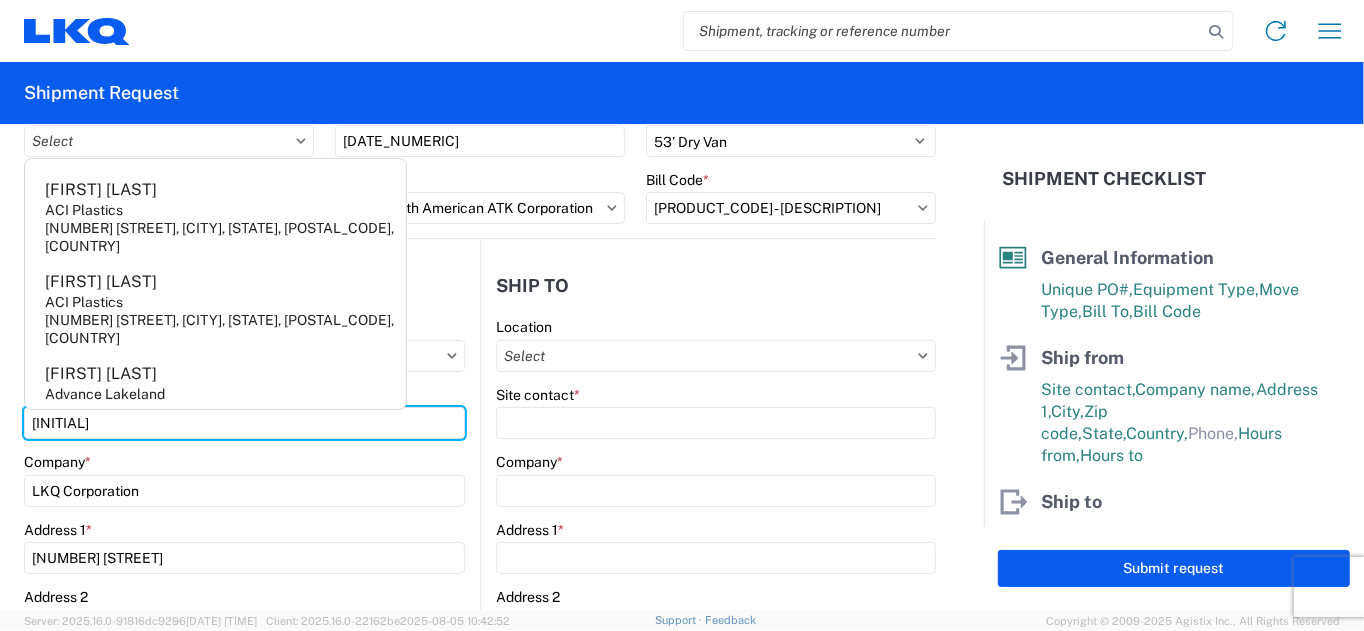 type on "m" 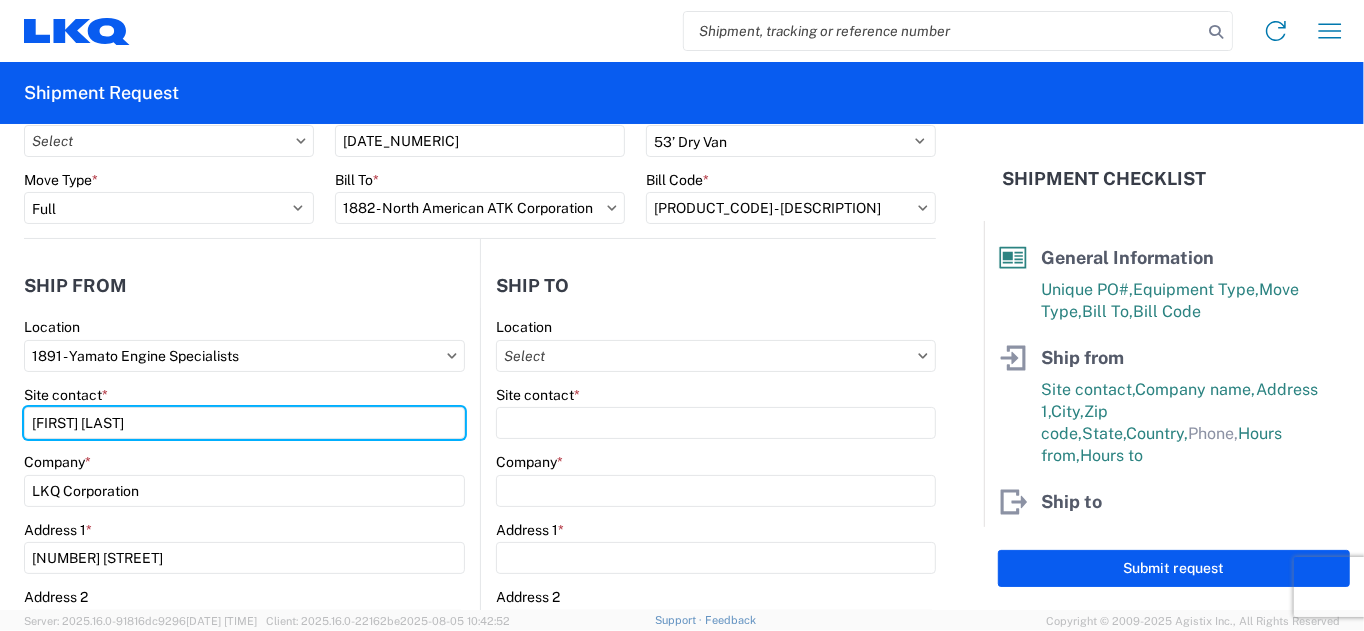 type on "[FIRST] [LAST]" 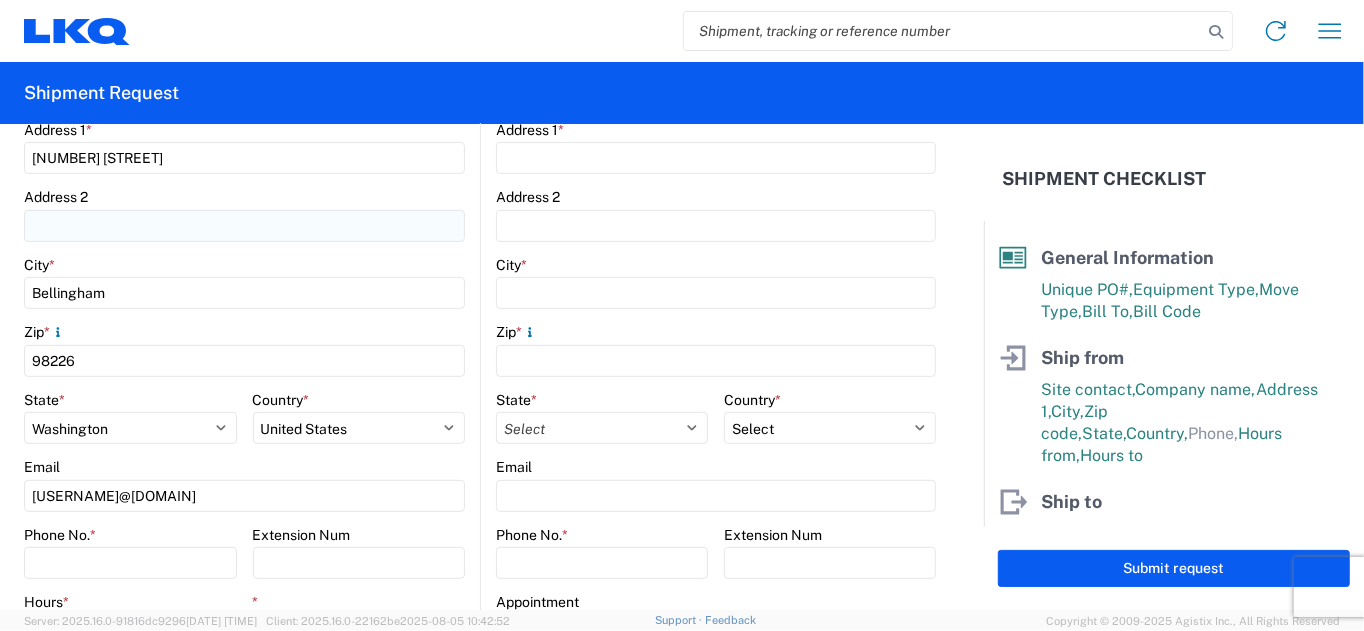scroll, scrollTop: 600, scrollLeft: 0, axis: vertical 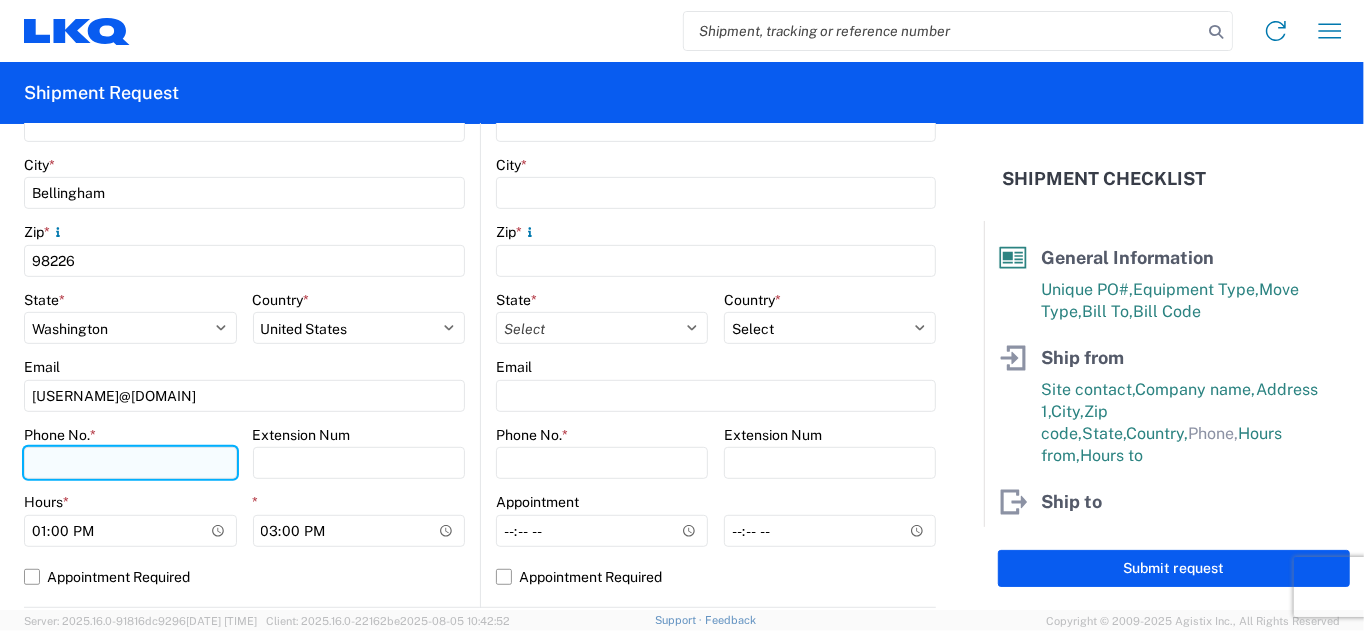 click on "Phone No.  *" at bounding box center (130, 463) 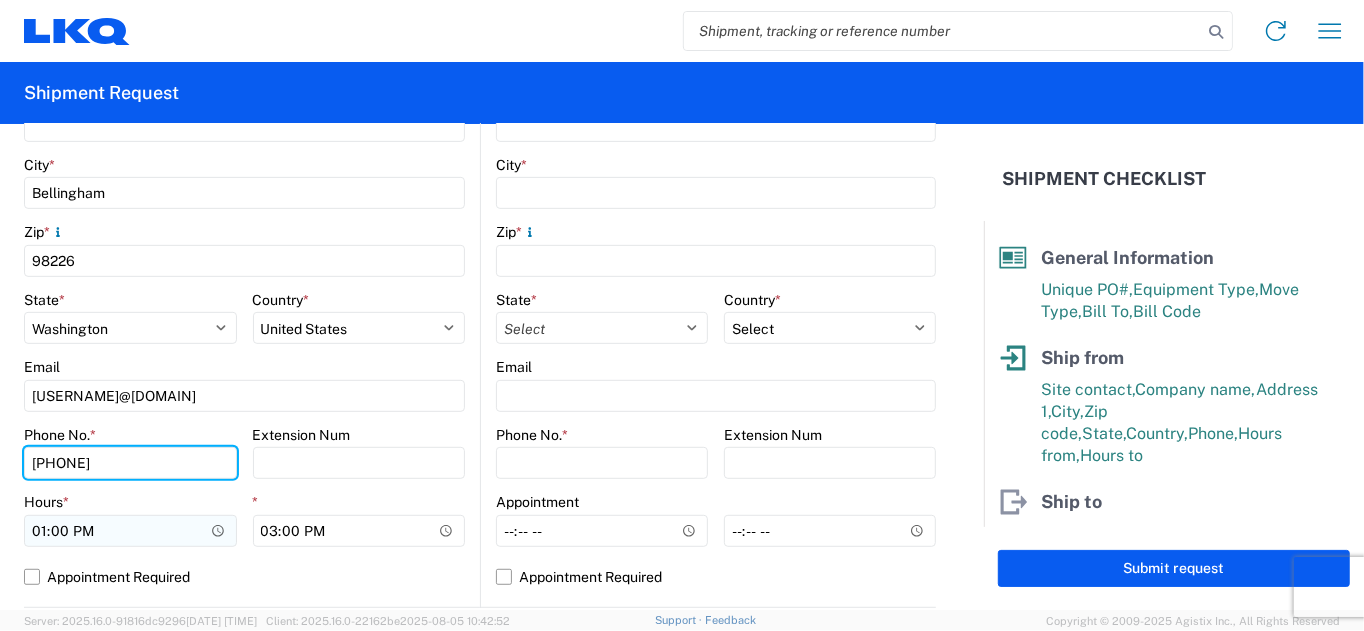 type on "[PHONE]" 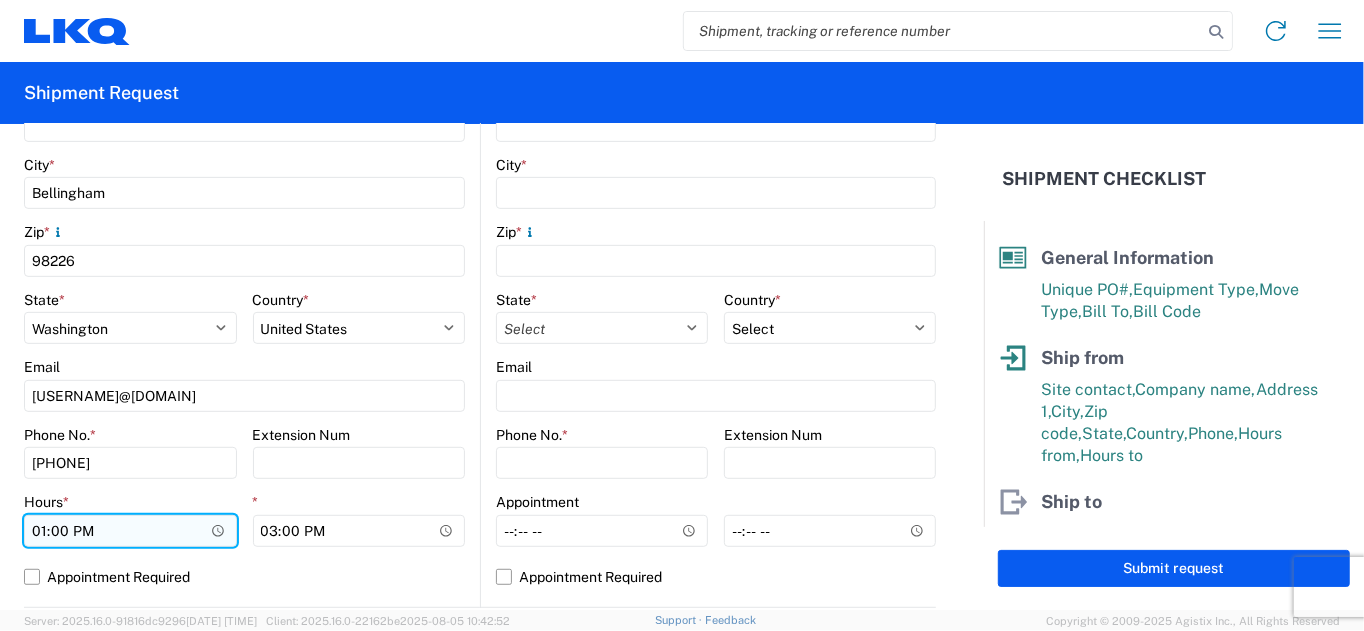 click on "13:00" at bounding box center [130, 531] 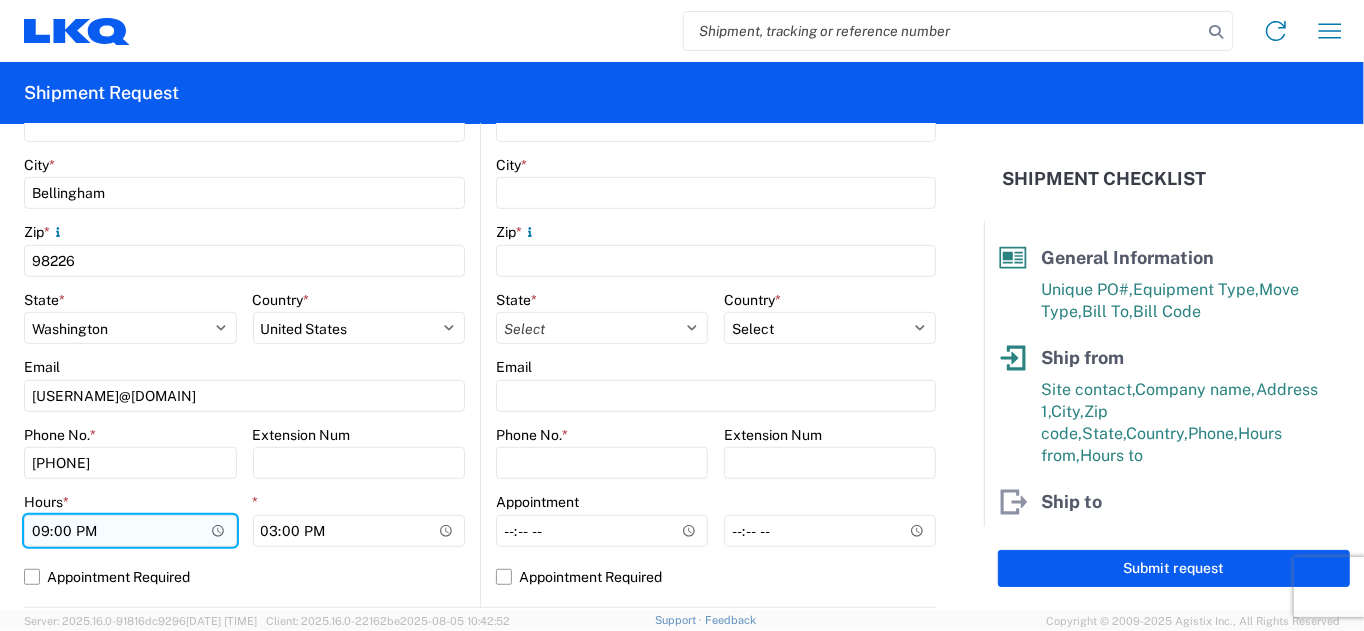 click on "21:00" at bounding box center (130, 531) 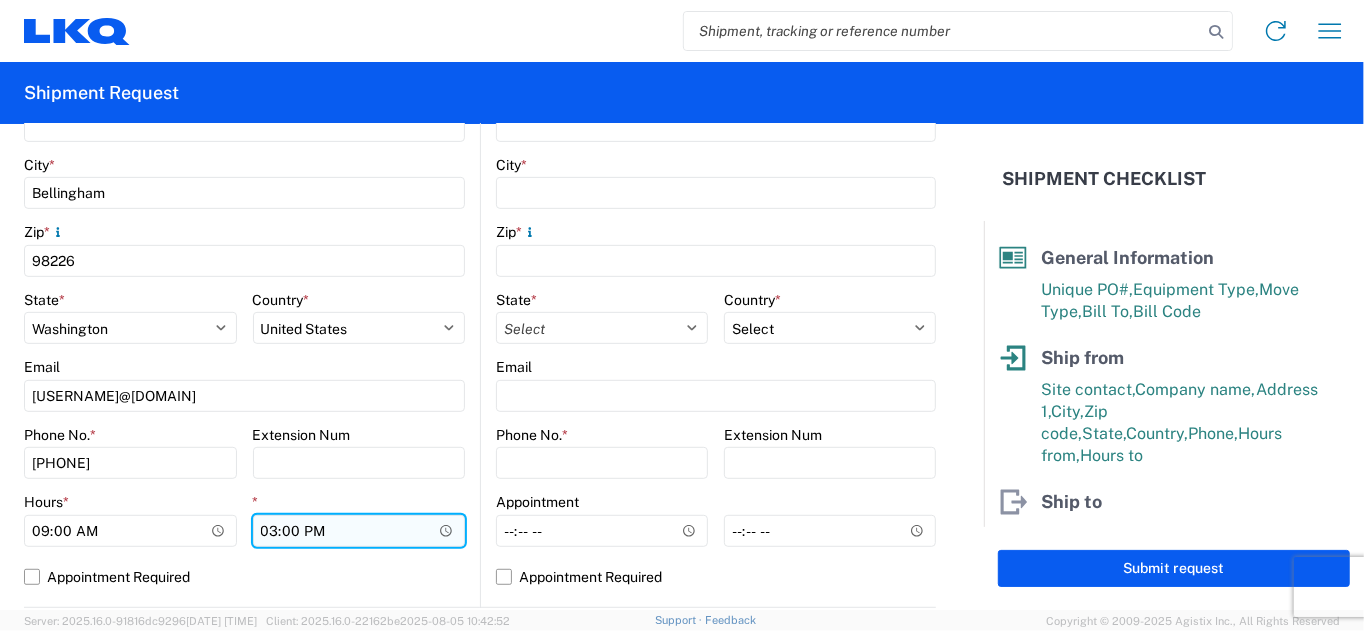 click on "15:00" at bounding box center (359, 531) 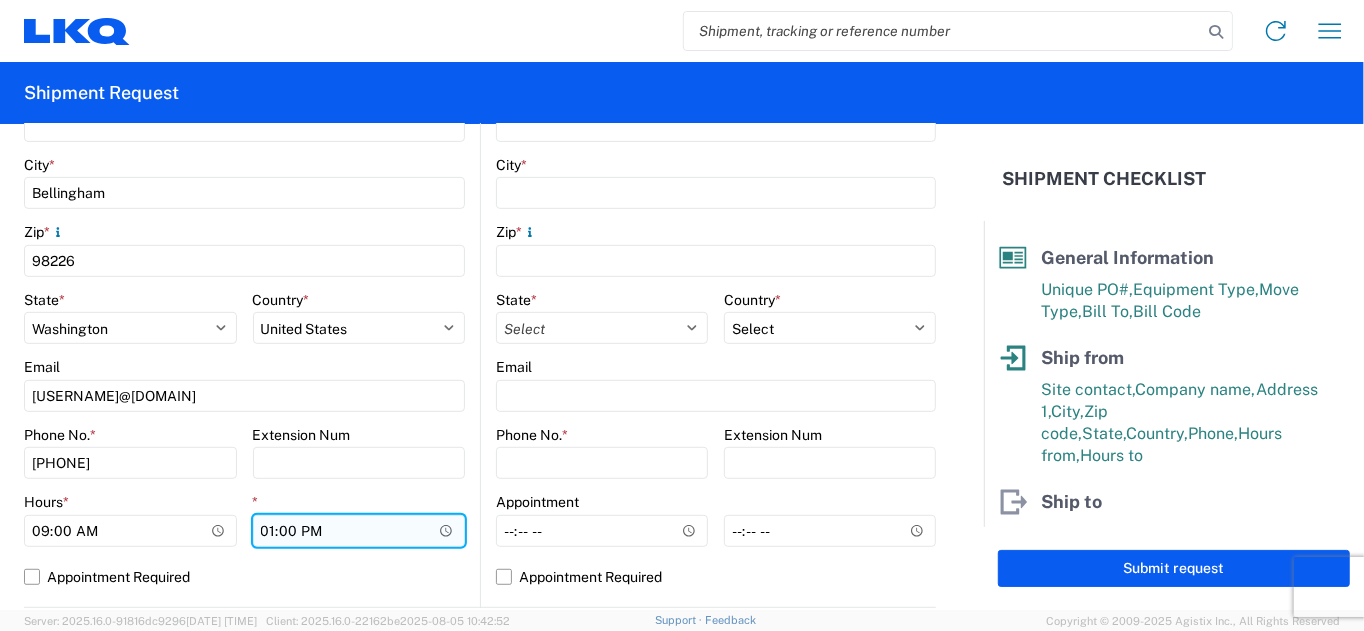 type on "12:00" 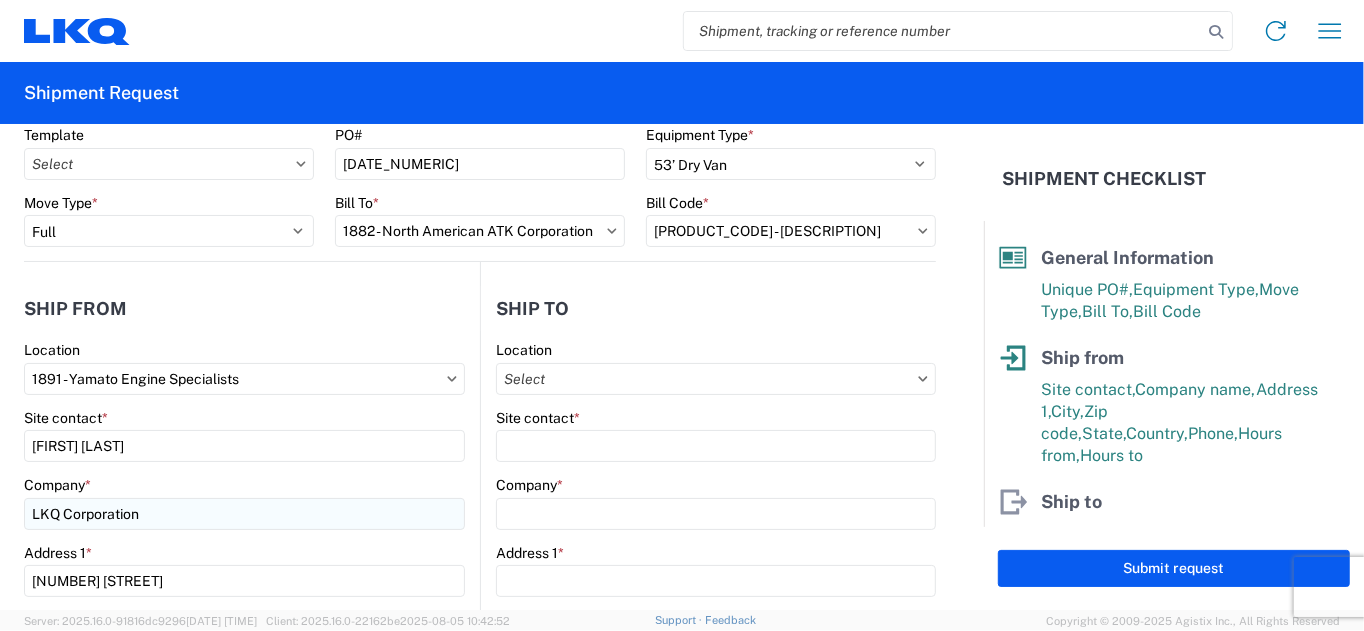 scroll, scrollTop: 0, scrollLeft: 0, axis: both 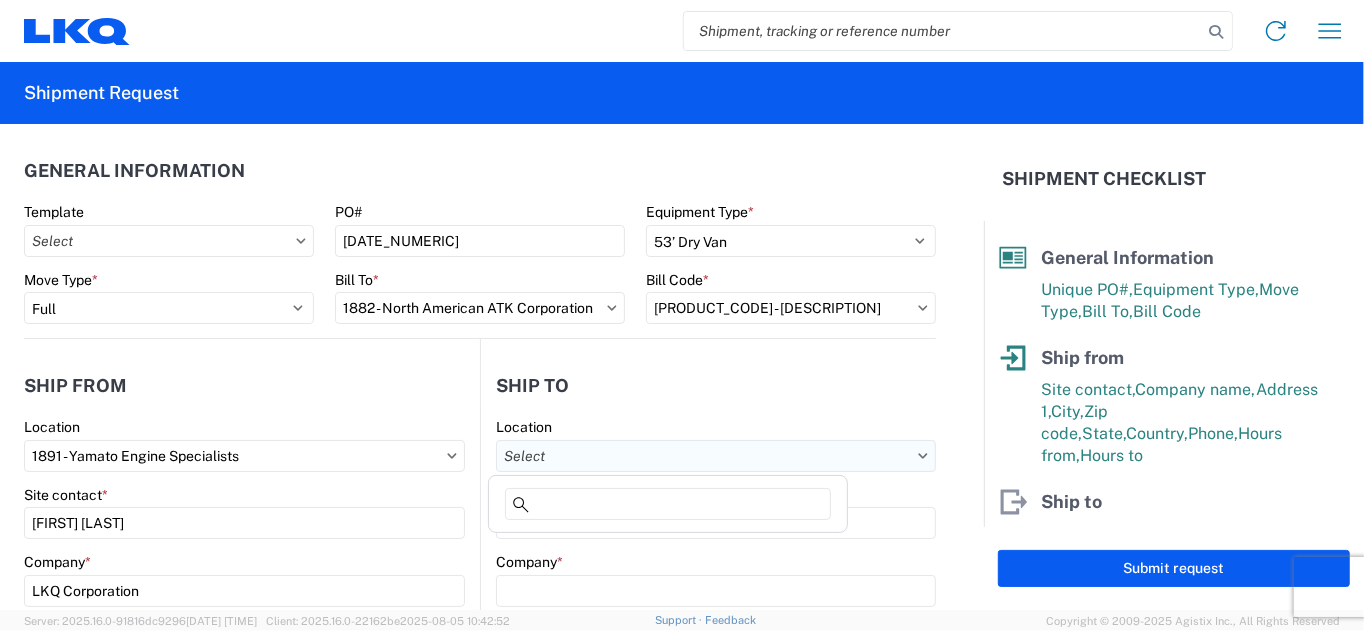 click on "Location" at bounding box center (716, 456) 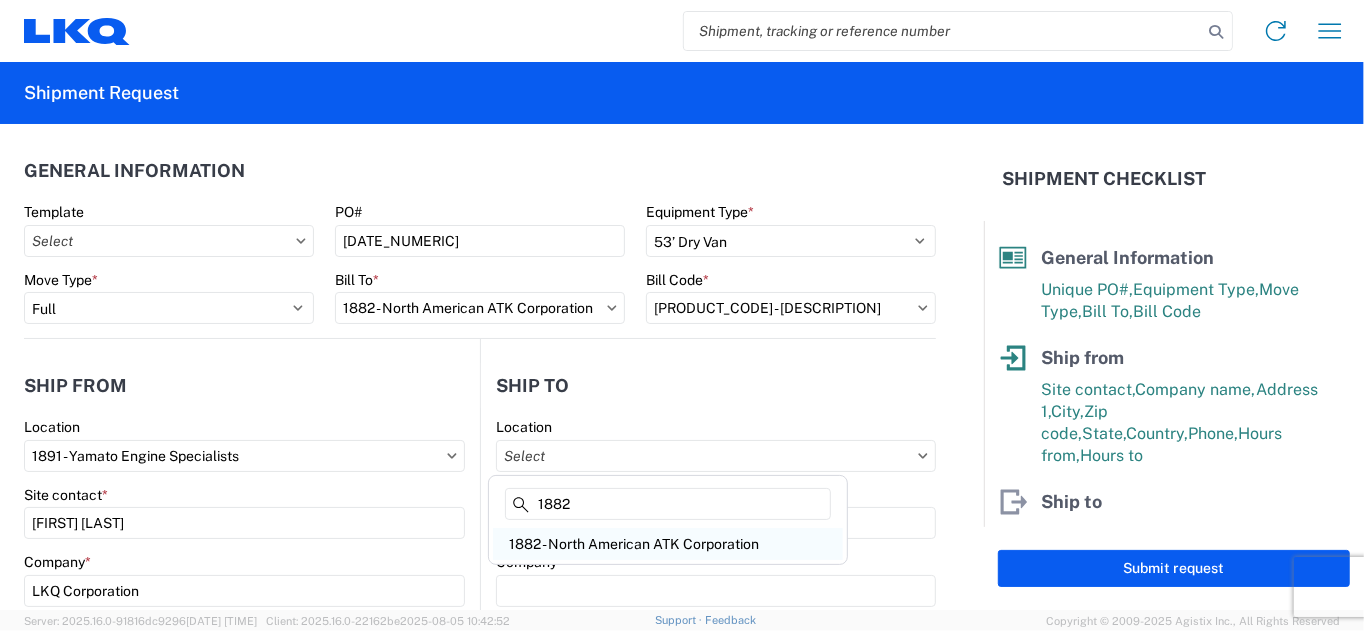 type on "1882" 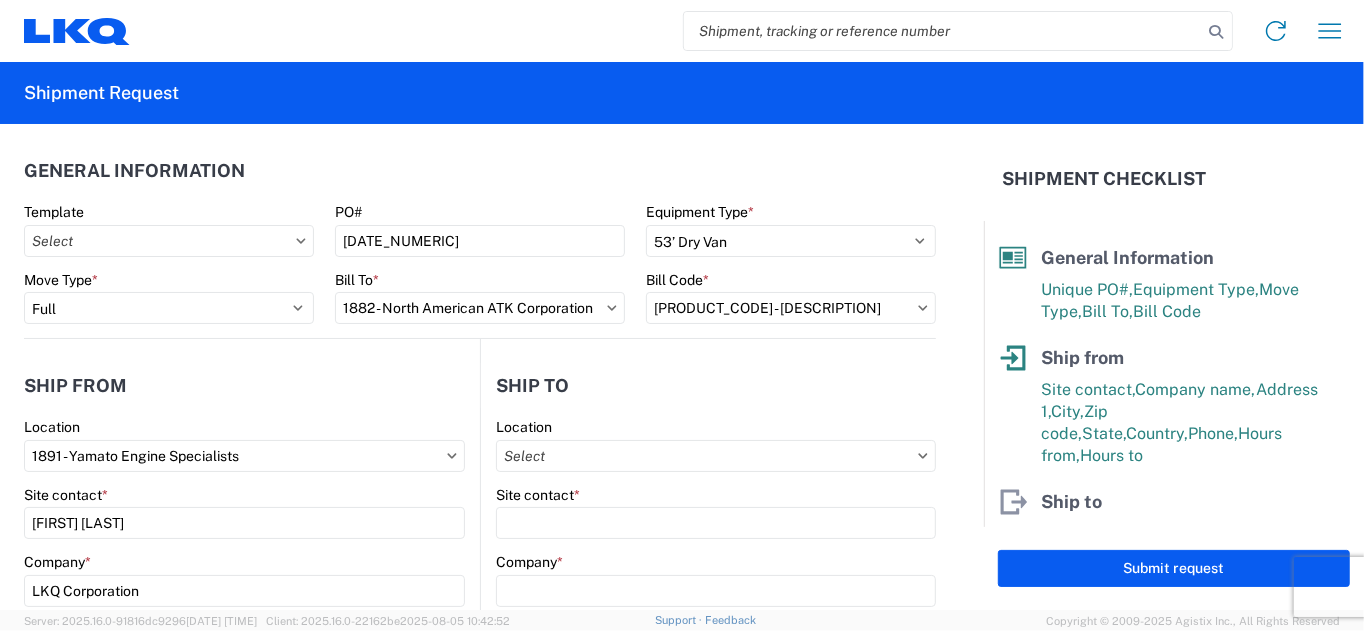 type on "1882 - North American ATK Corporation" 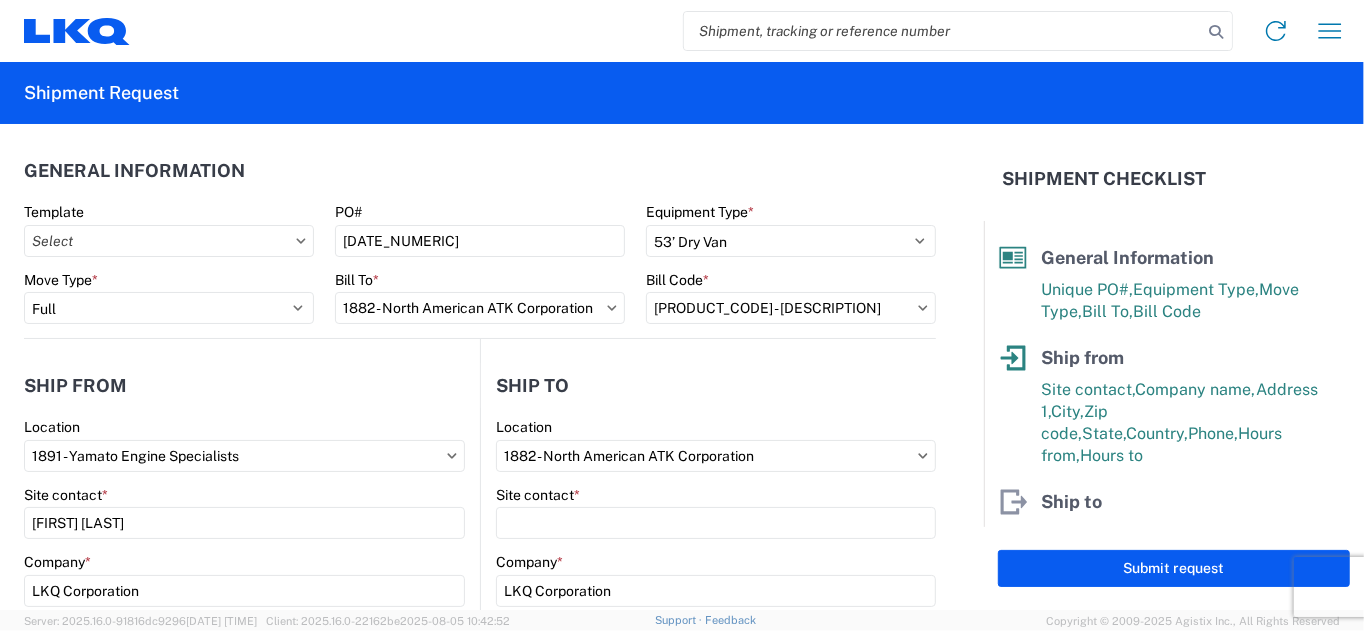 select on "US" 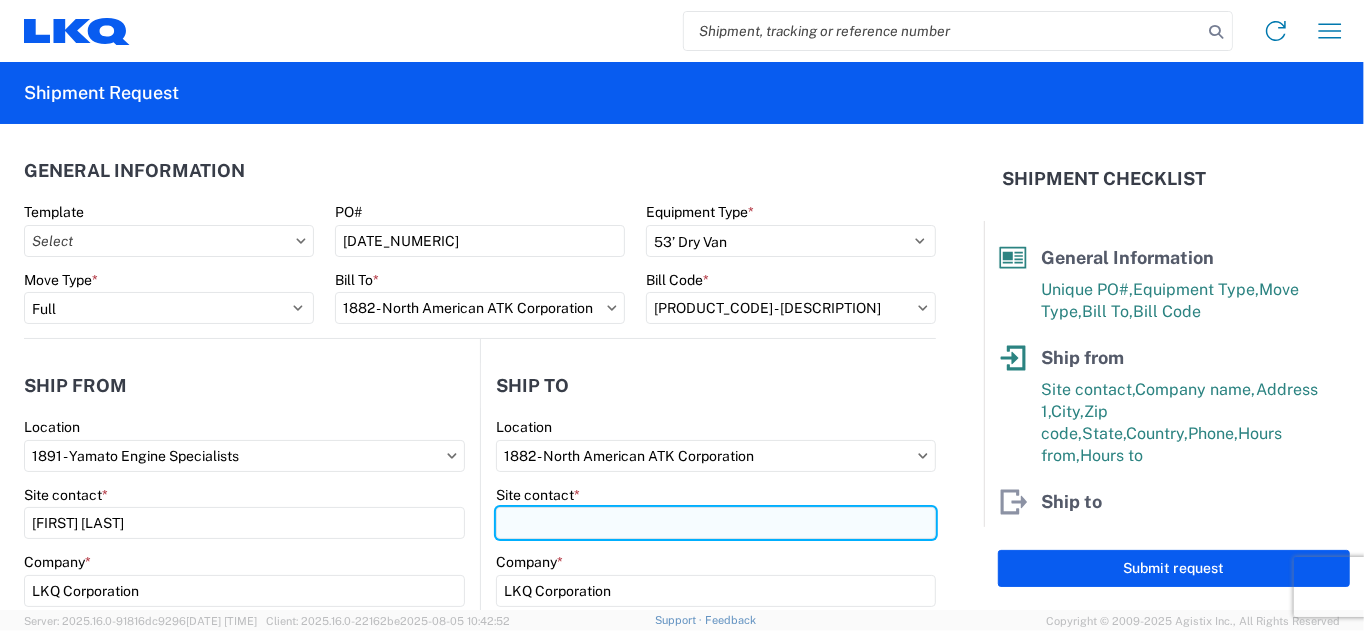 click on "Site contact  *" at bounding box center (716, 523) 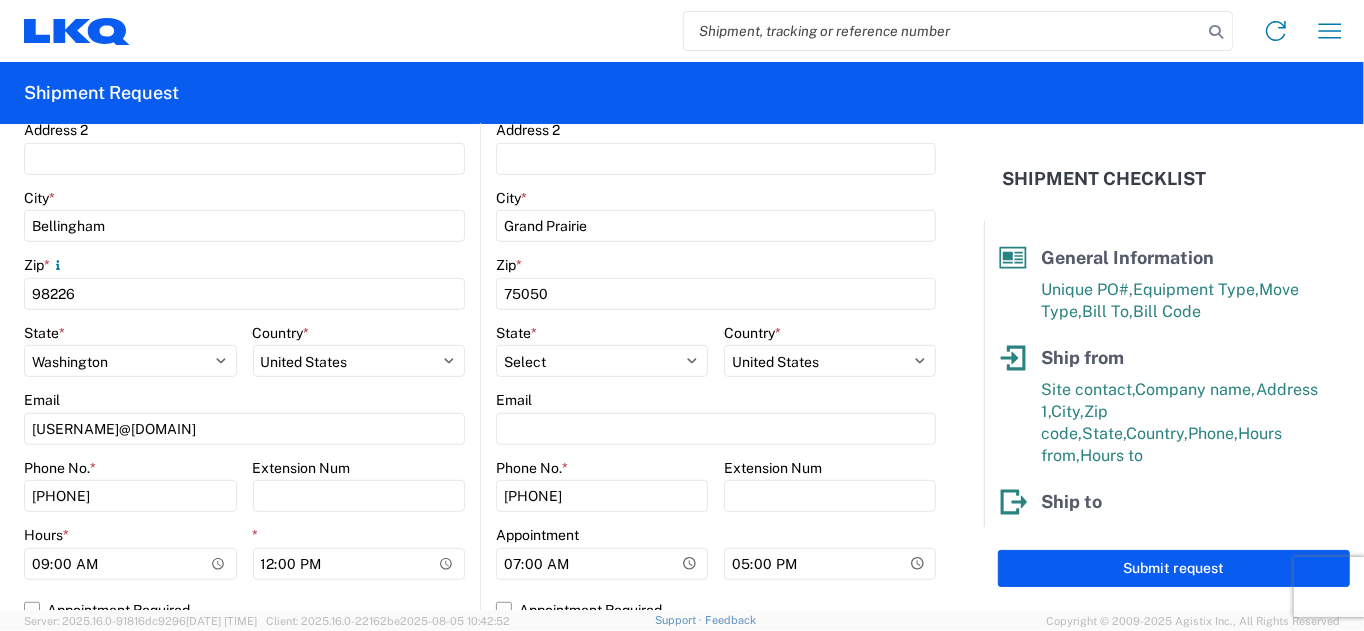 scroll, scrollTop: 600, scrollLeft: 0, axis: vertical 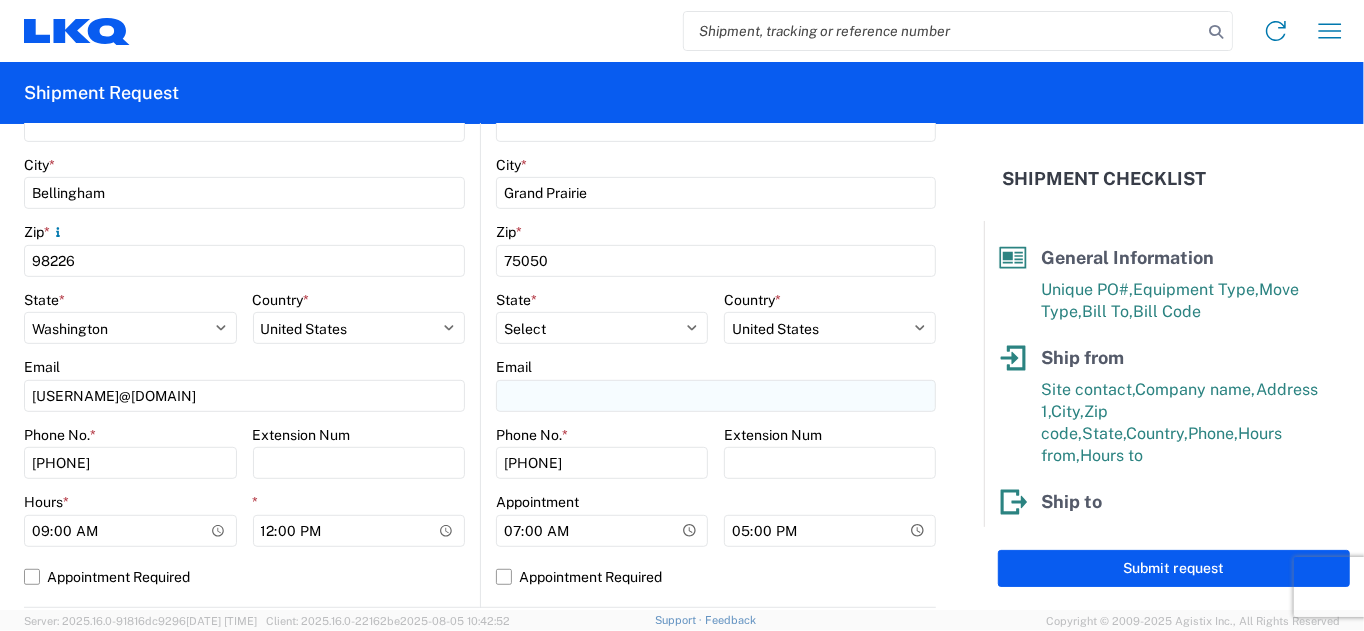 type on "[FIRST] [LAST]" 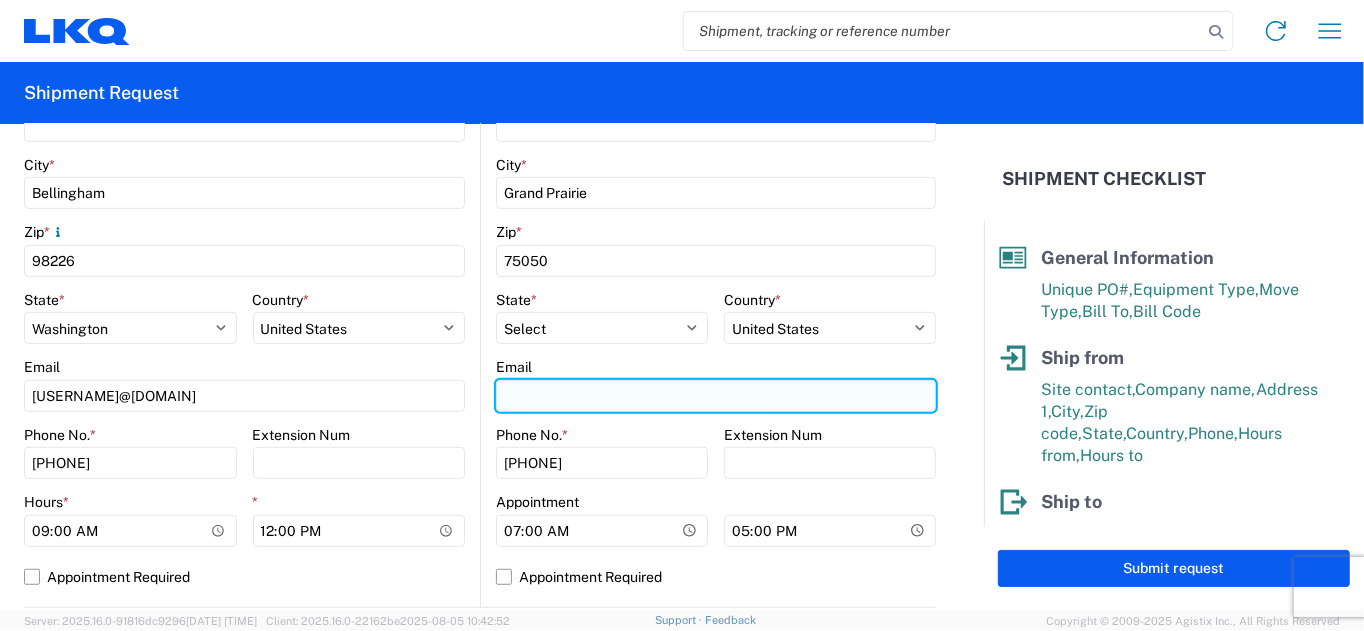 click on "Email" at bounding box center (716, 396) 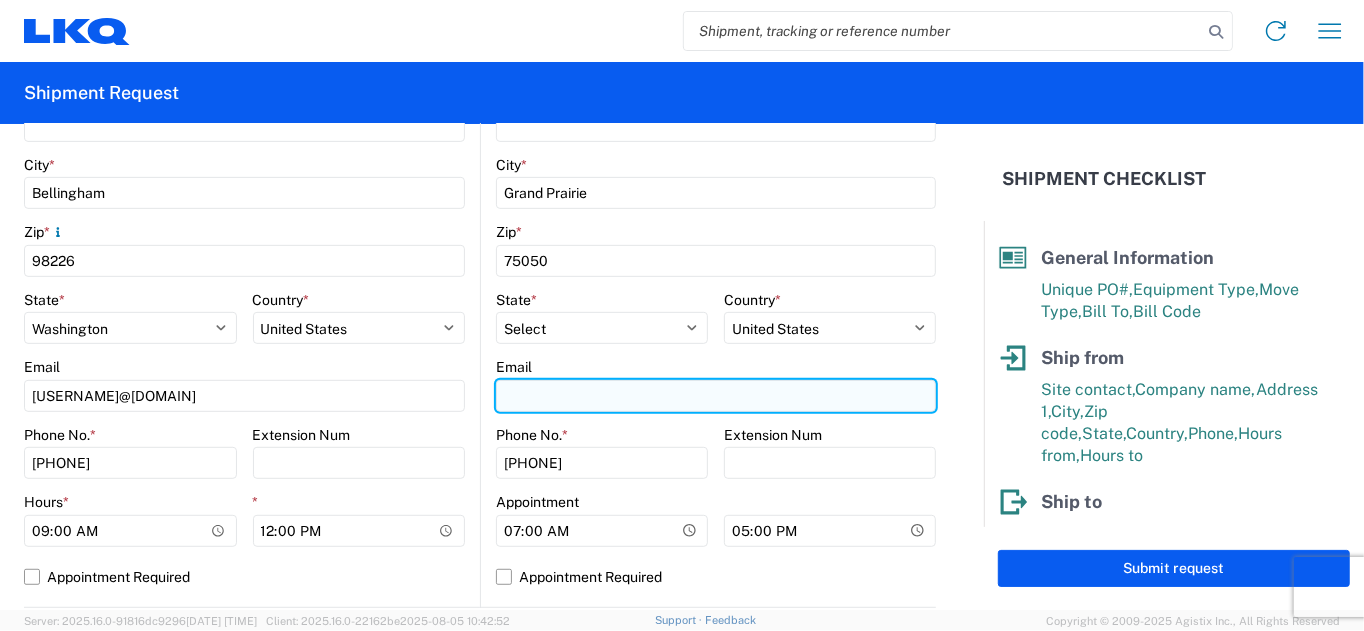 click on "Email" at bounding box center [716, 396] 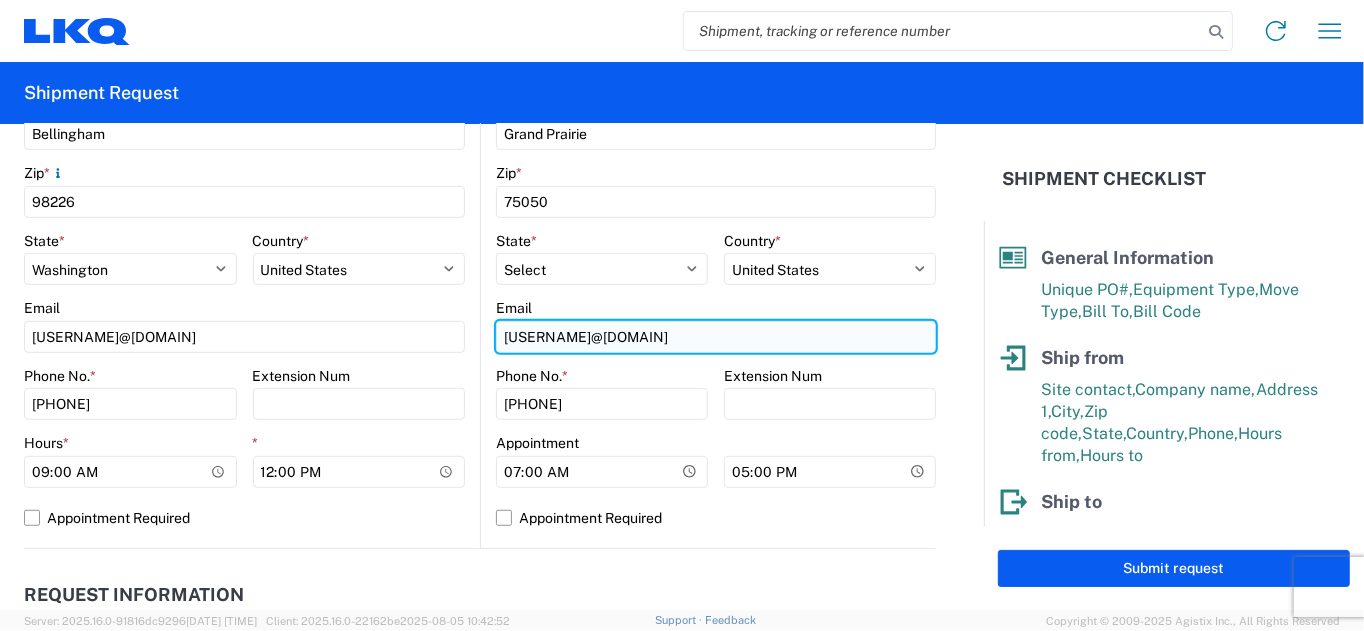 scroll, scrollTop: 700, scrollLeft: 0, axis: vertical 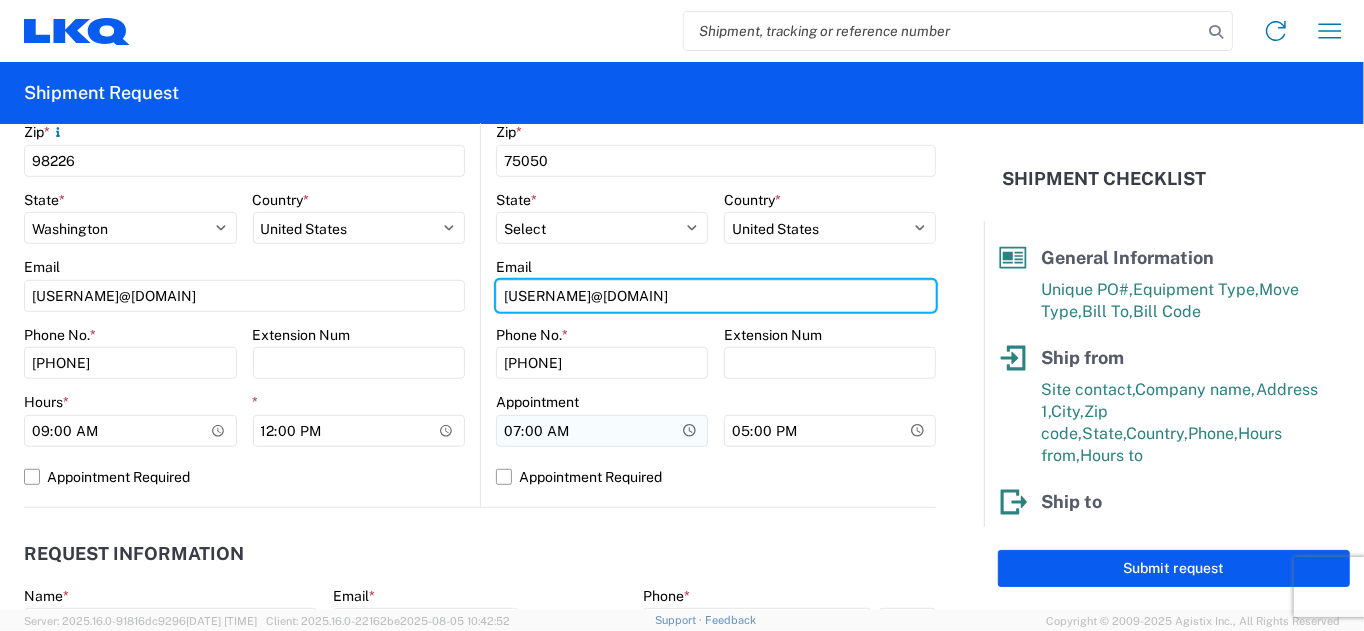 type on "[USERNAME]@[DOMAIN]" 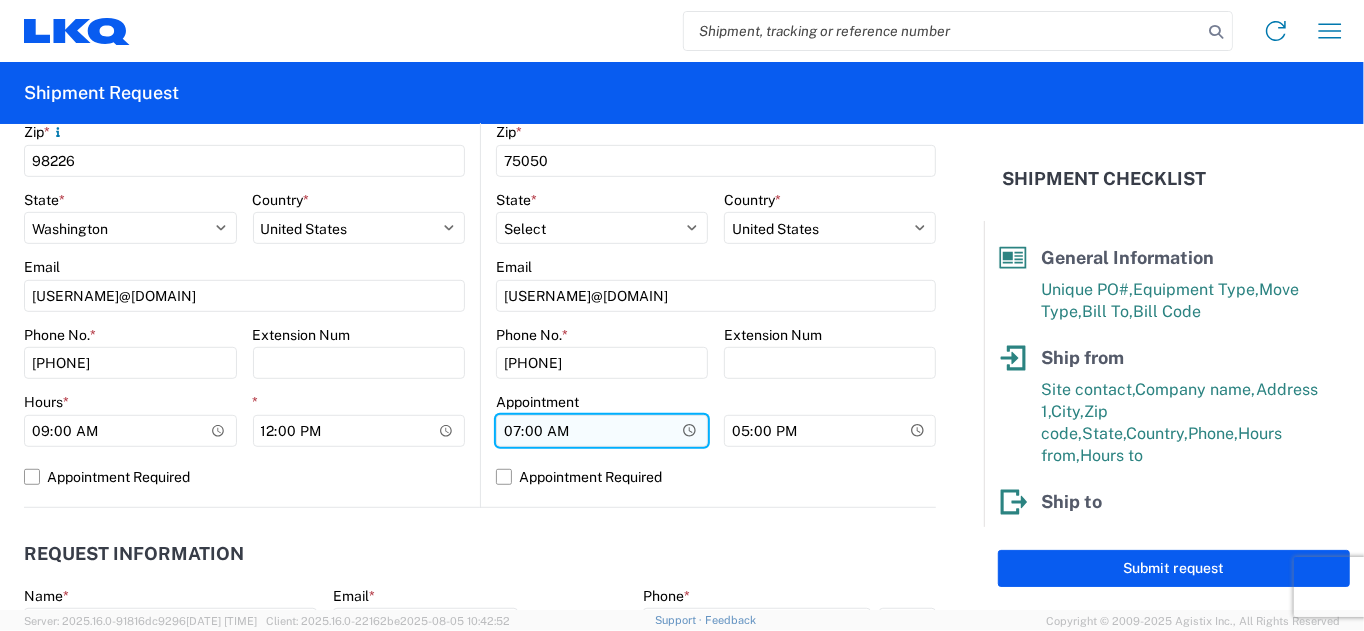 click on "07:00" at bounding box center (602, 431) 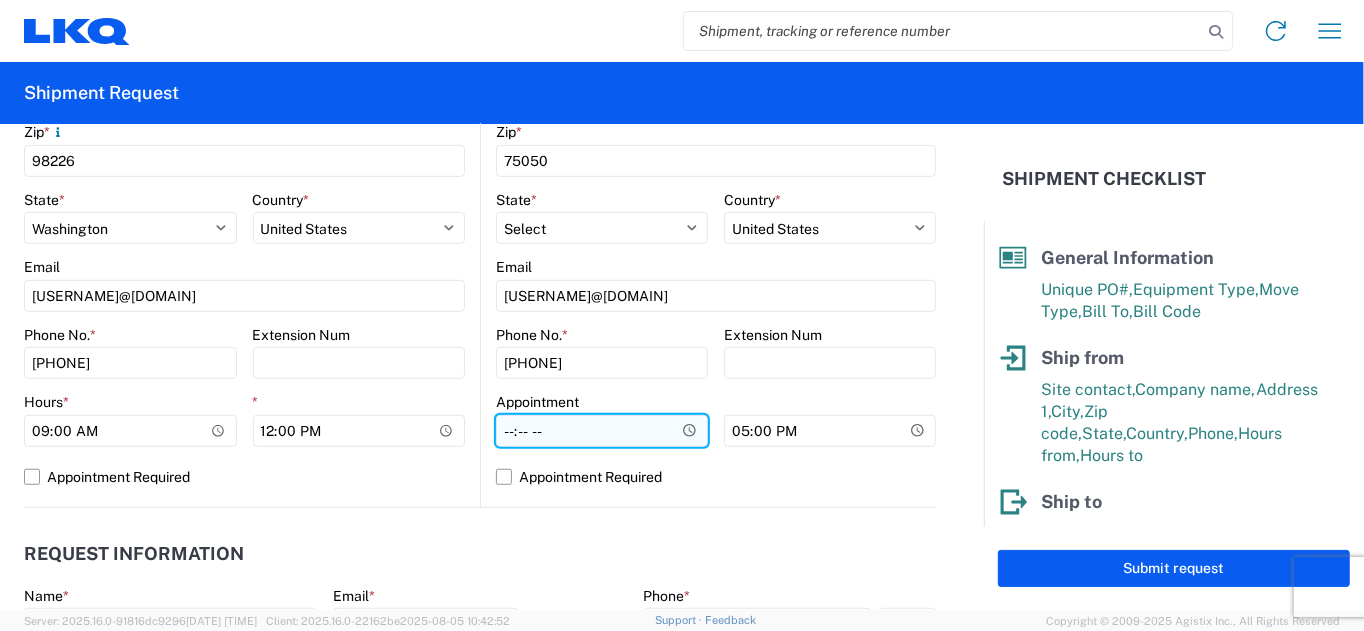 click on "Hours  *" at bounding box center (602, 431) 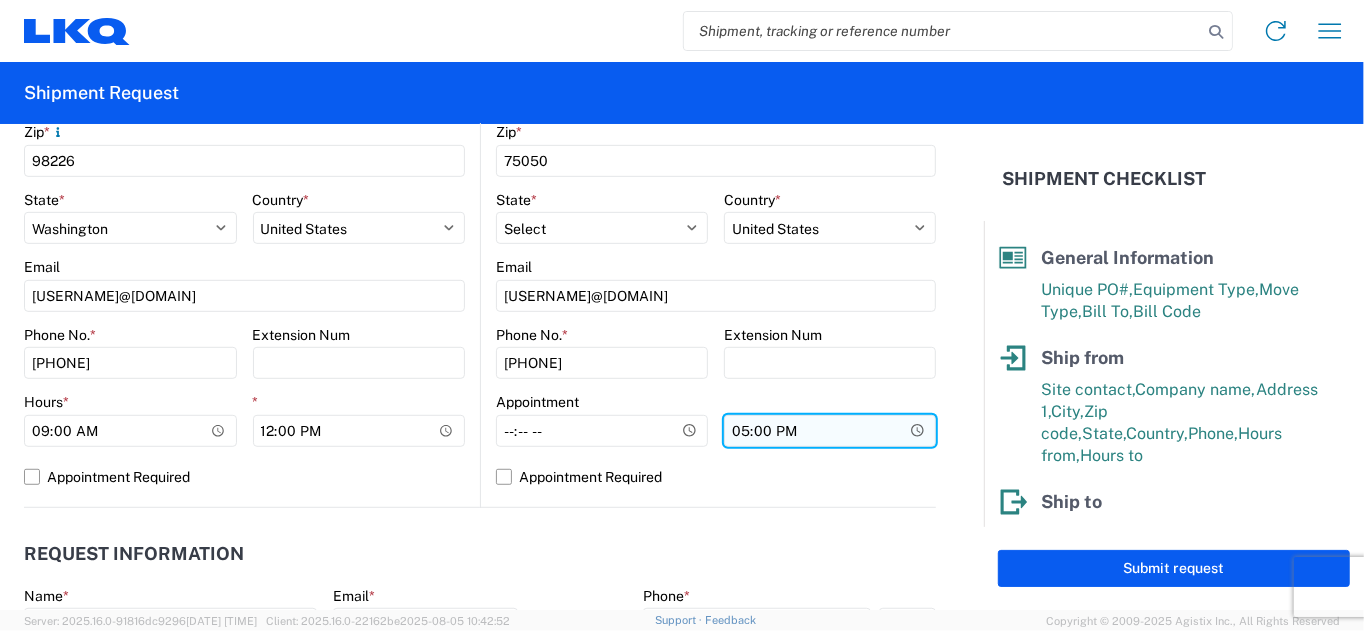 click on "17:00" at bounding box center [830, 431] 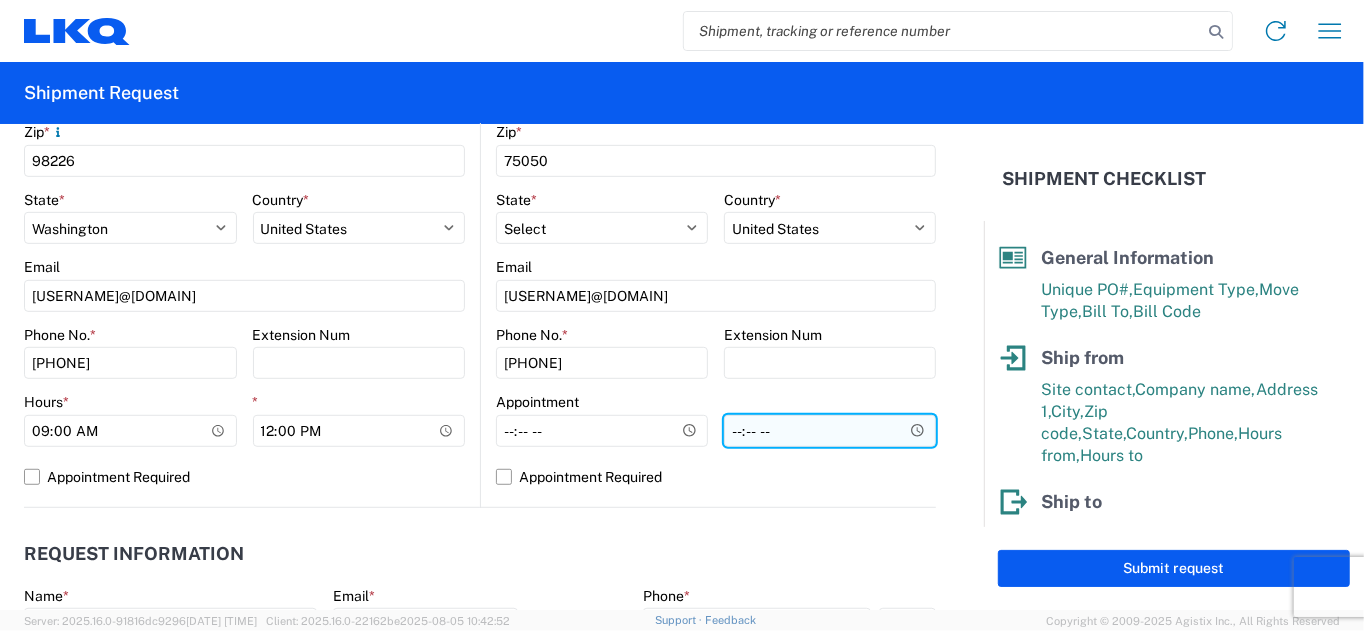 click on "*" at bounding box center (830, 431) 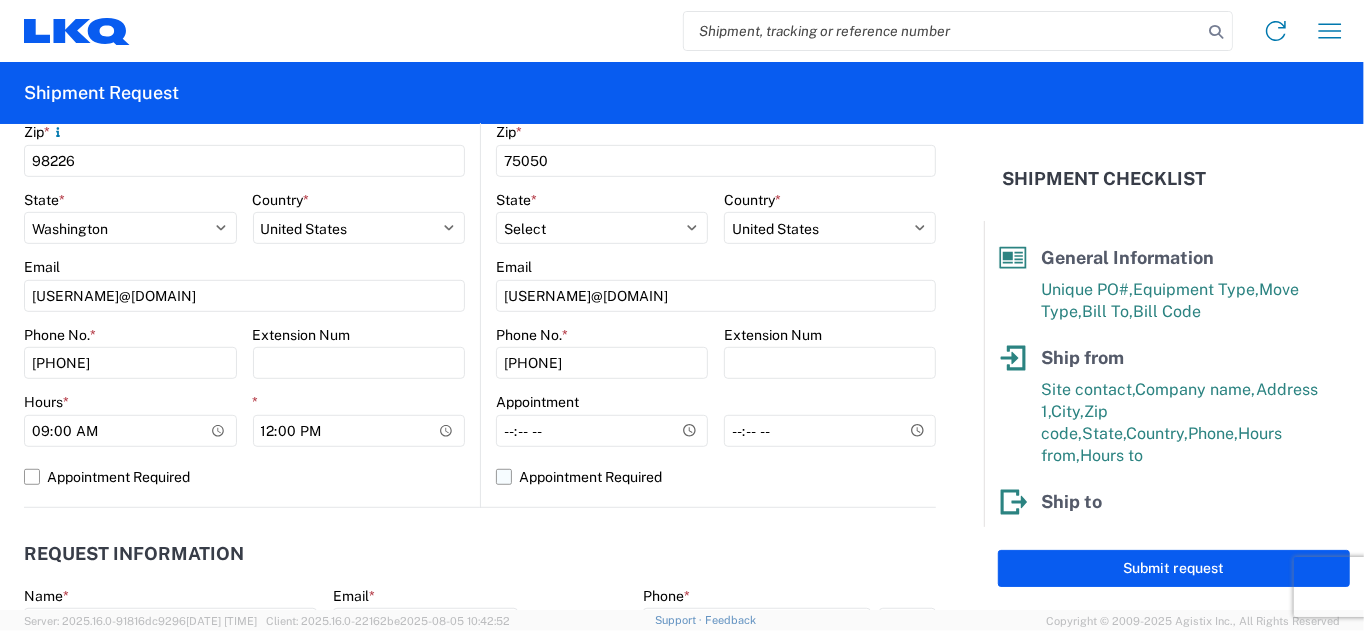 click on "Appointment Required" 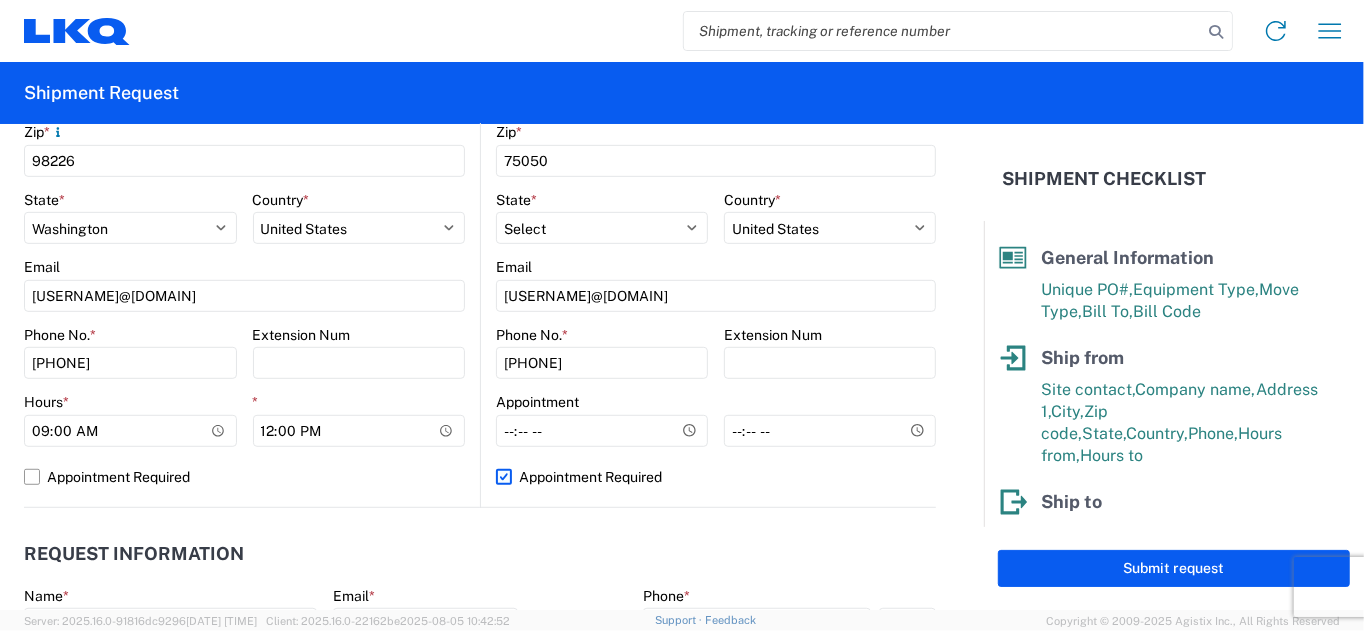 select on "US" 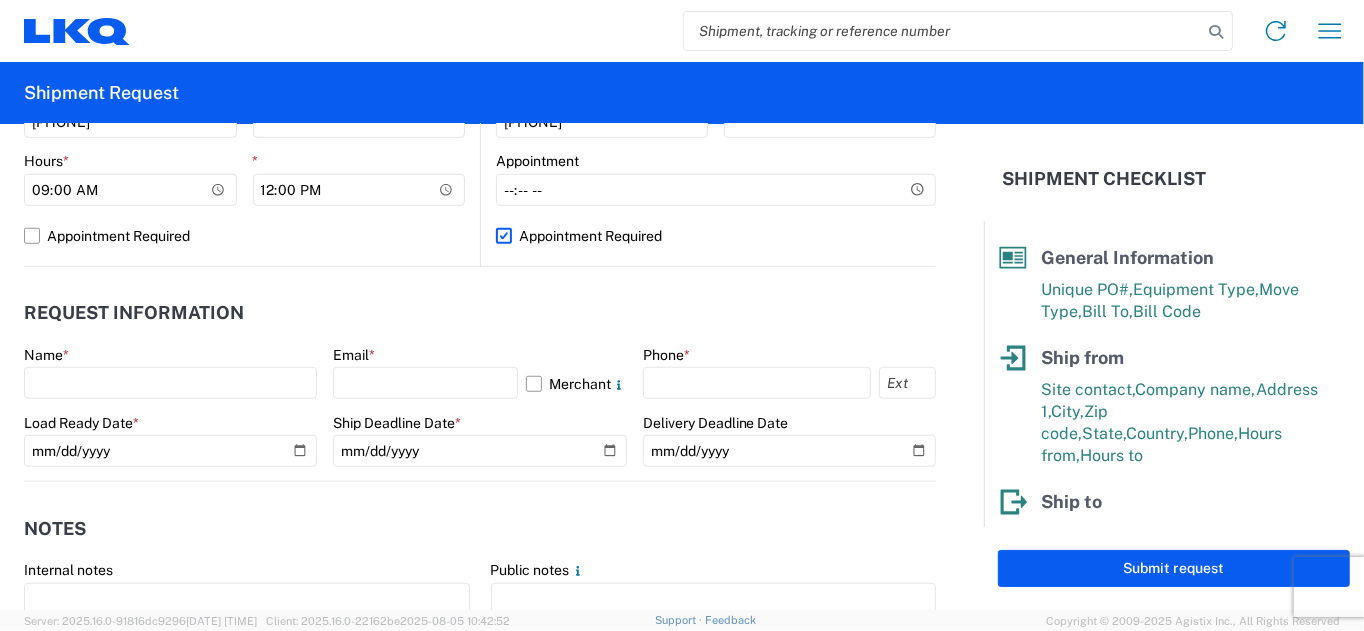 scroll, scrollTop: 1100, scrollLeft: 0, axis: vertical 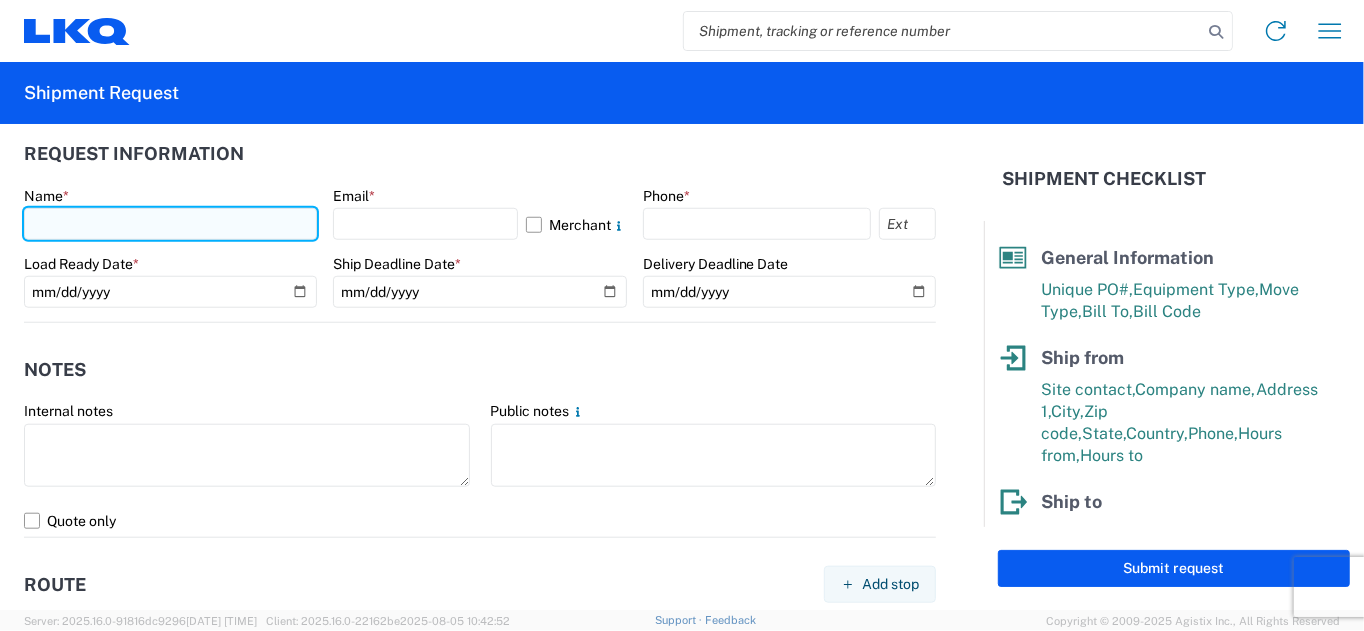 click 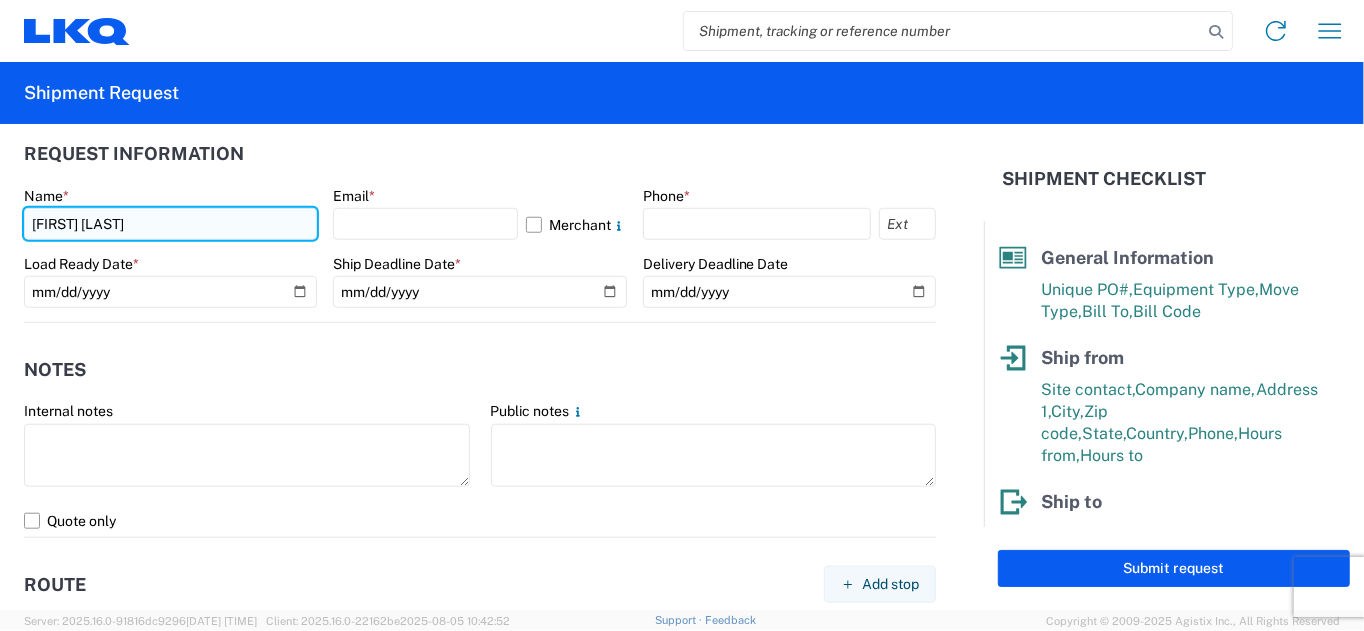 type on "[FIRST] [LAST]" 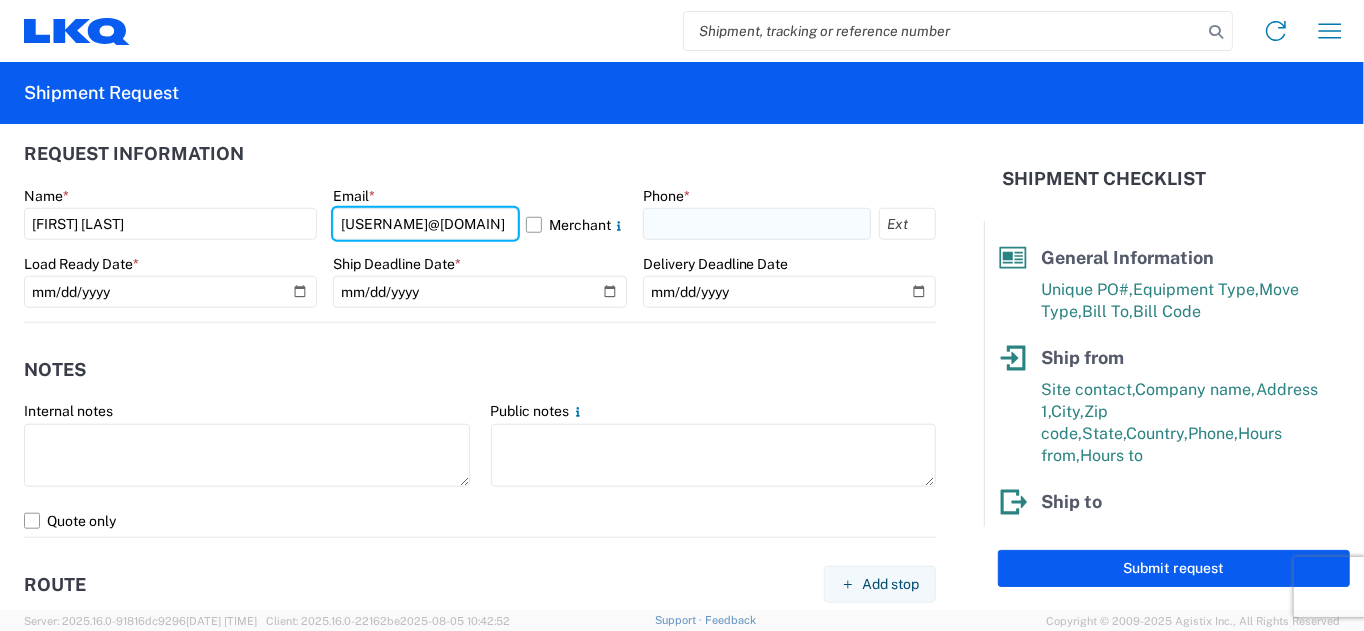 type on "[USERNAME]@[DOMAIN]" 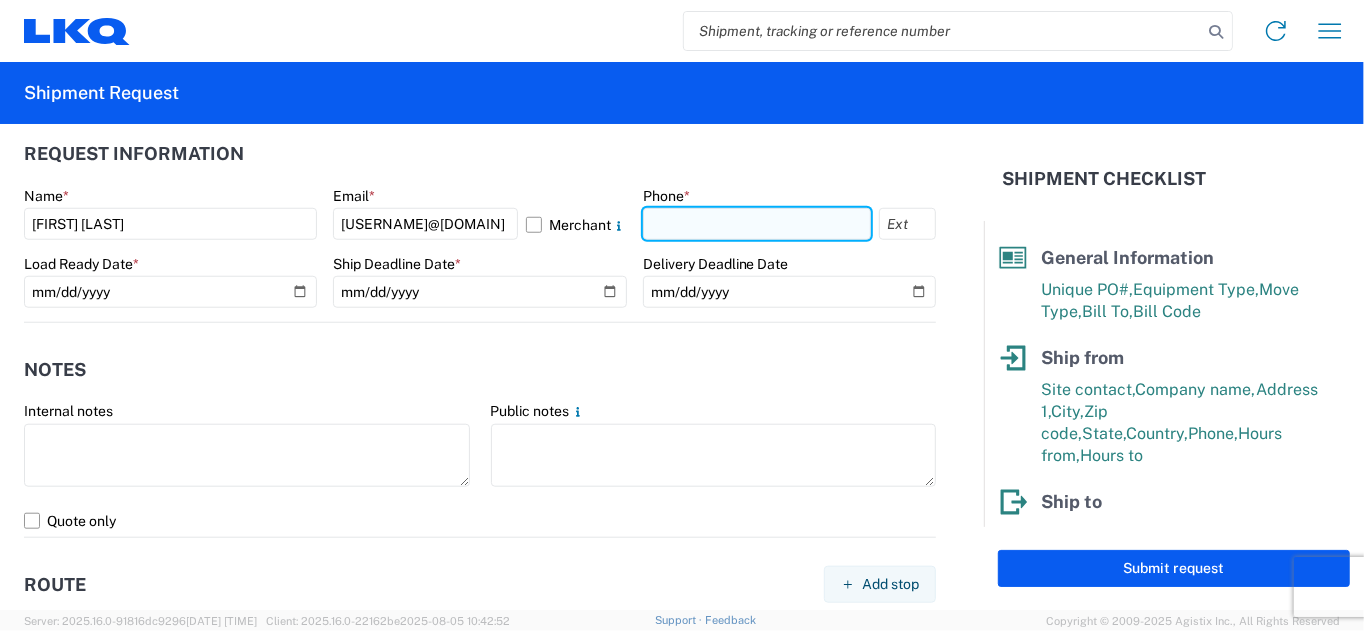 click 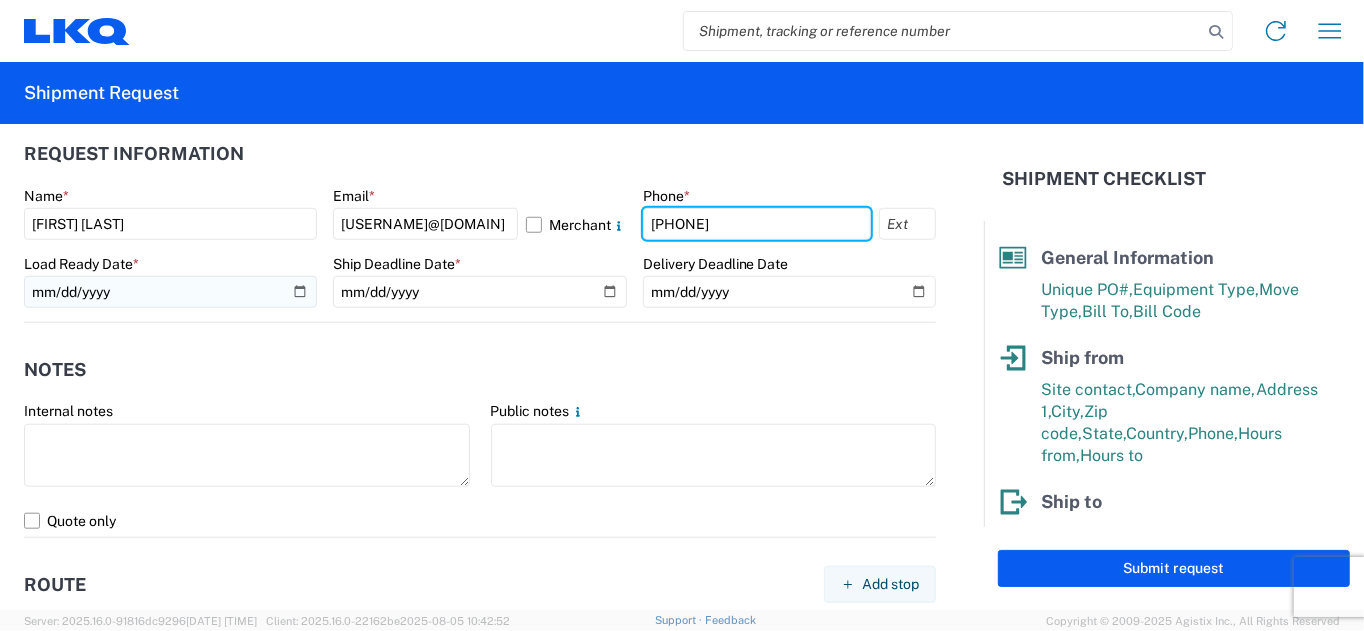 type on "[PHONE]" 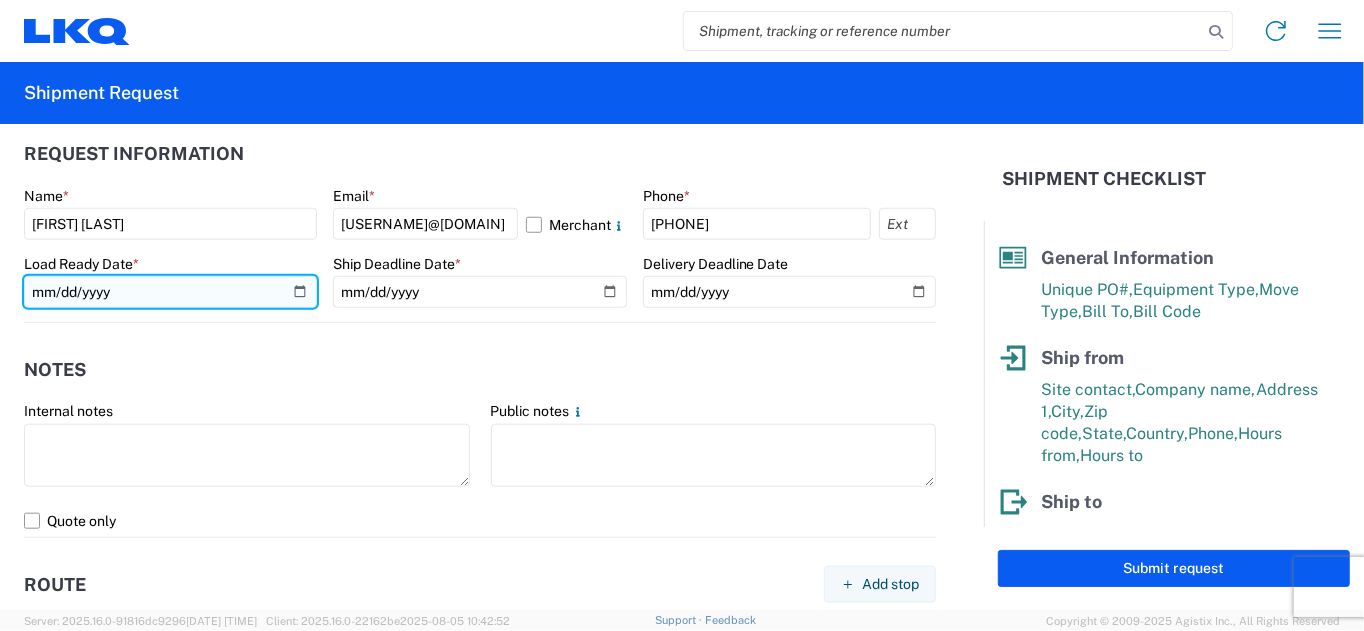 click 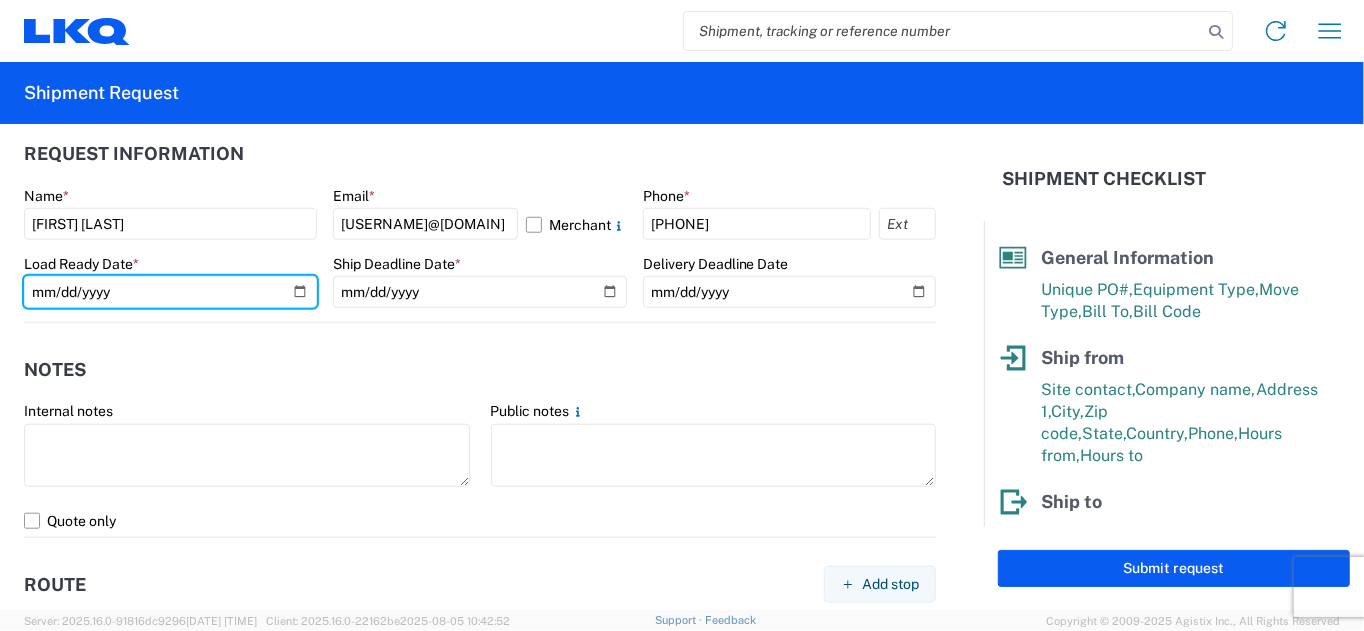 type on "[DATE]" 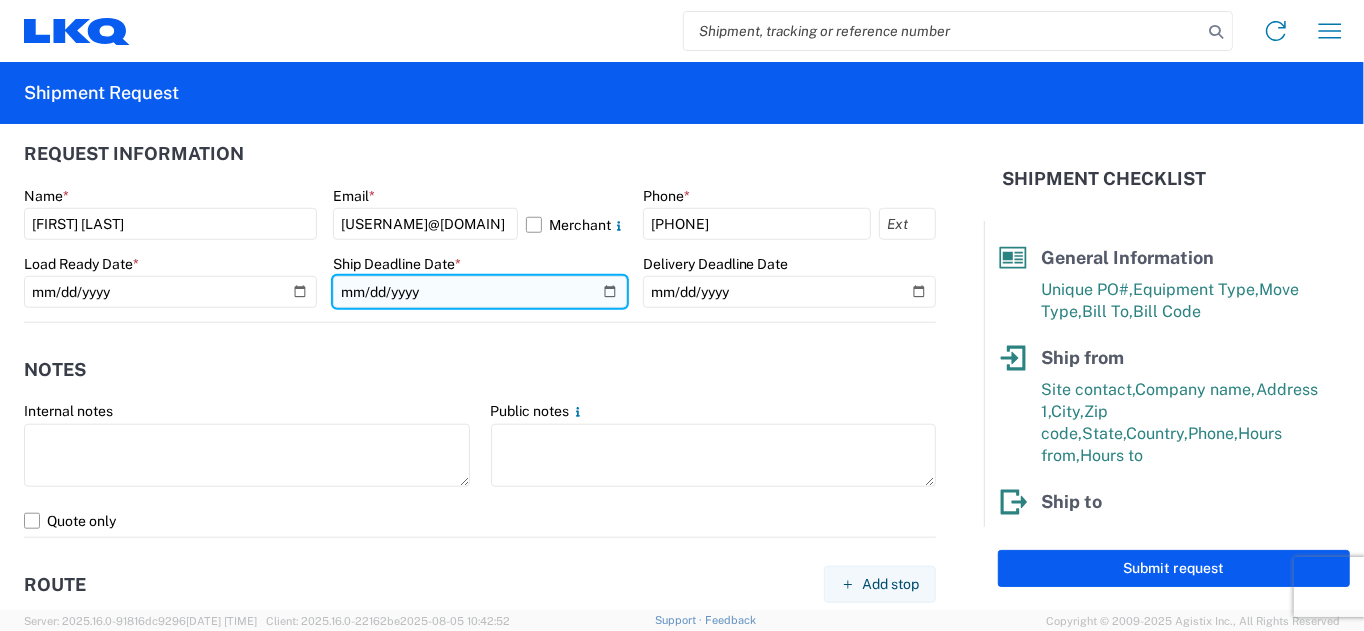 click 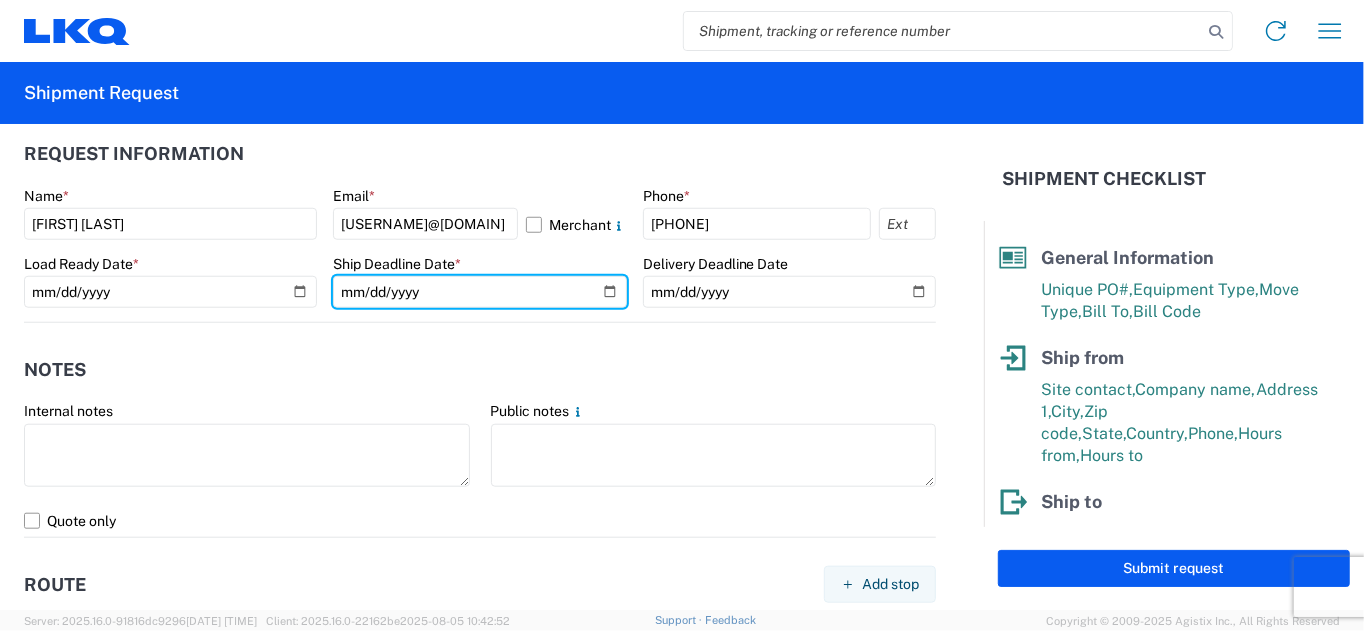 type on "[DATE]" 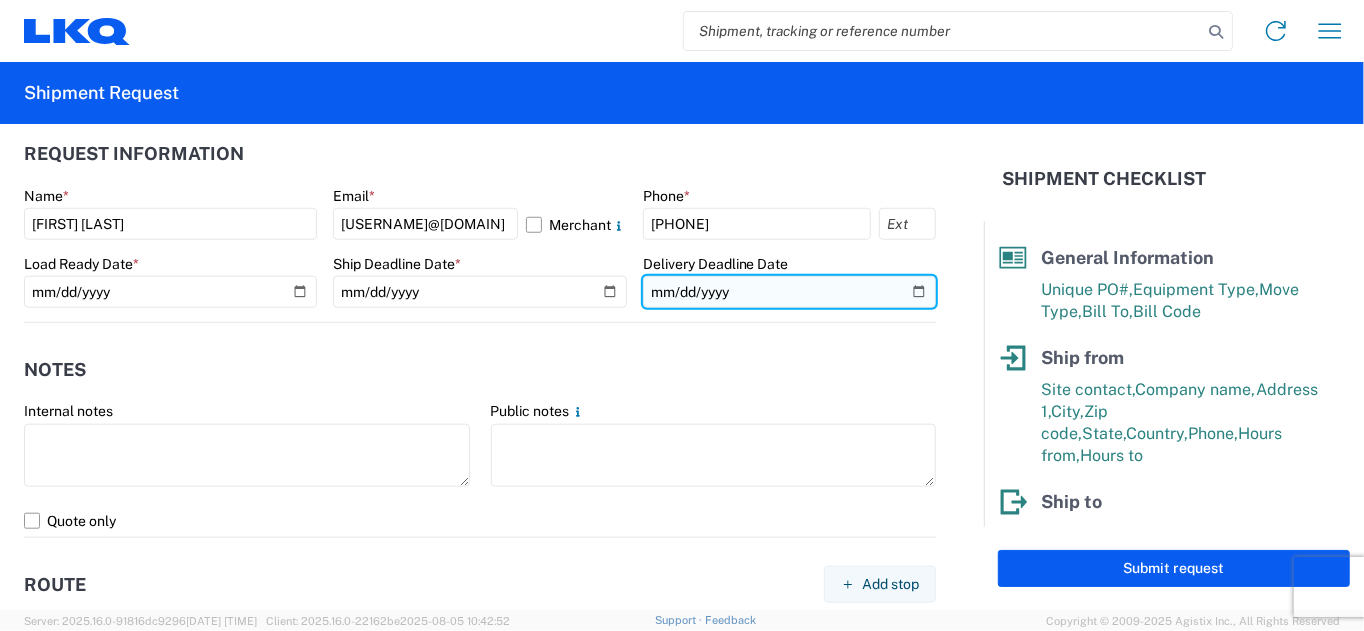 click 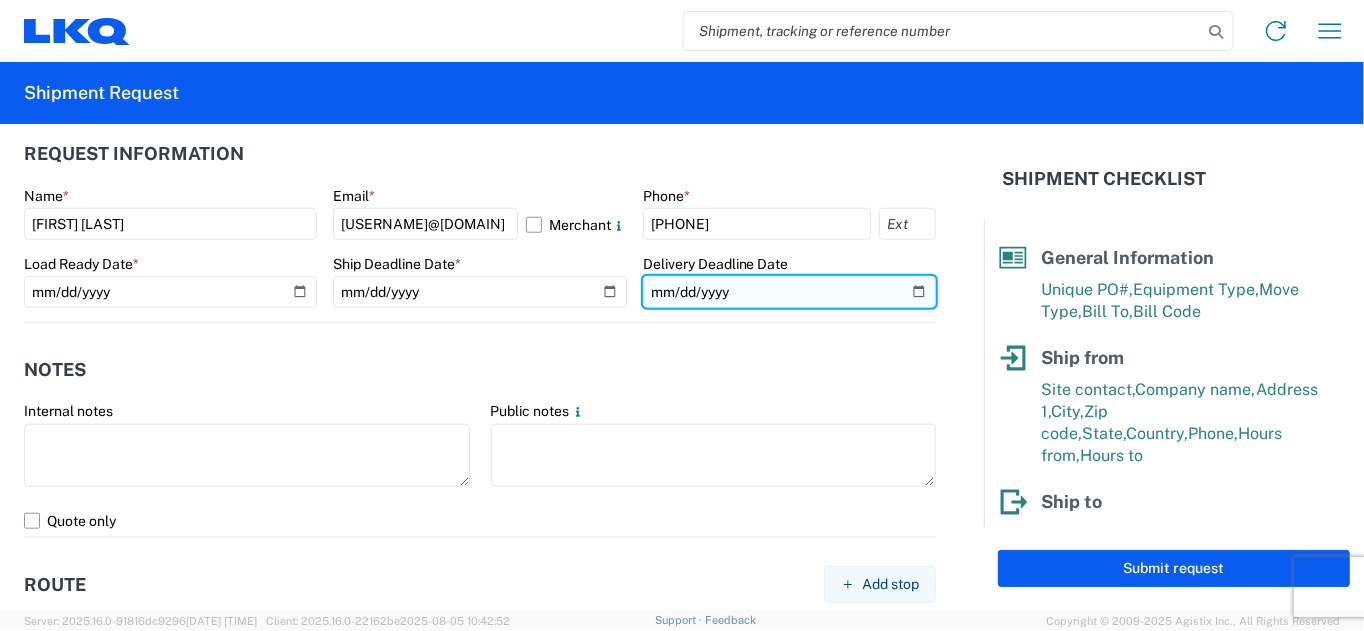 click 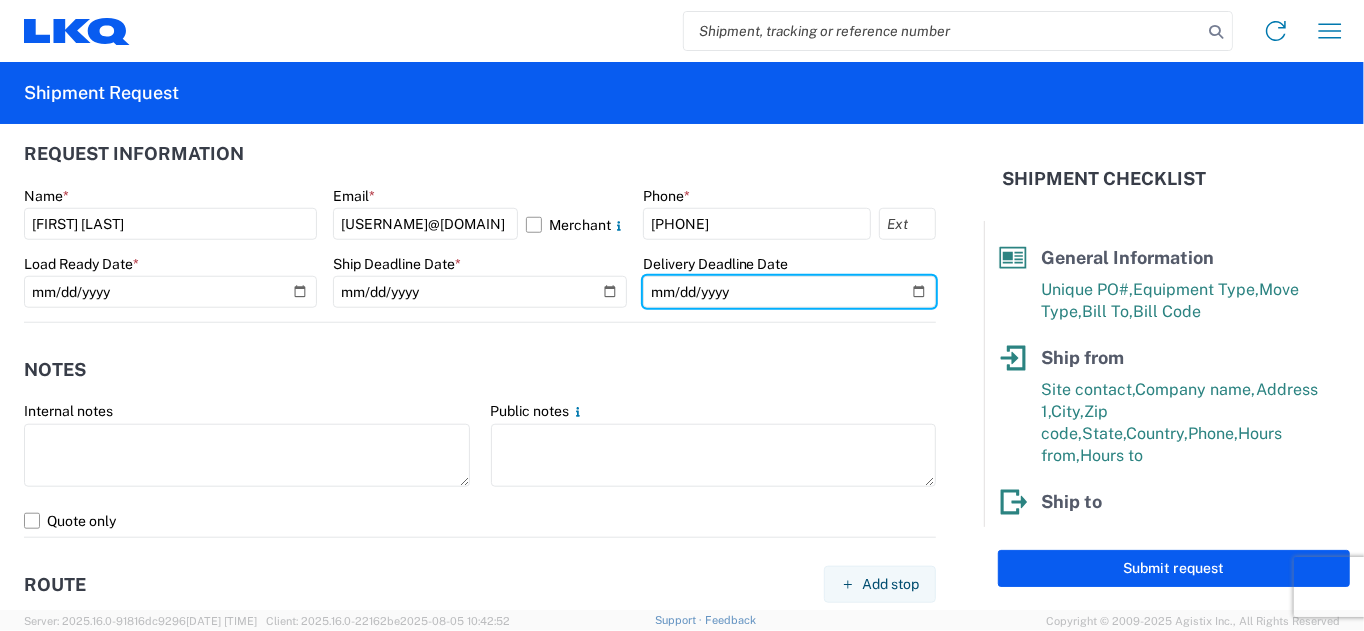 type on "[DATE]" 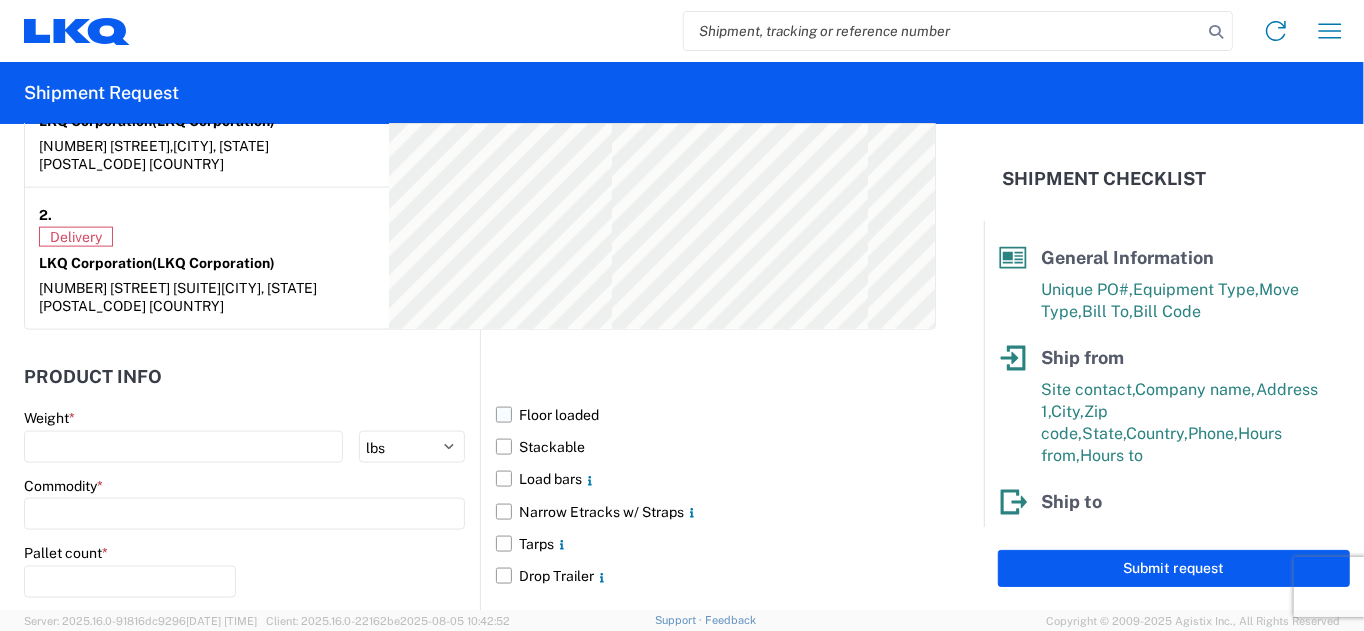 scroll, scrollTop: 1800, scrollLeft: 0, axis: vertical 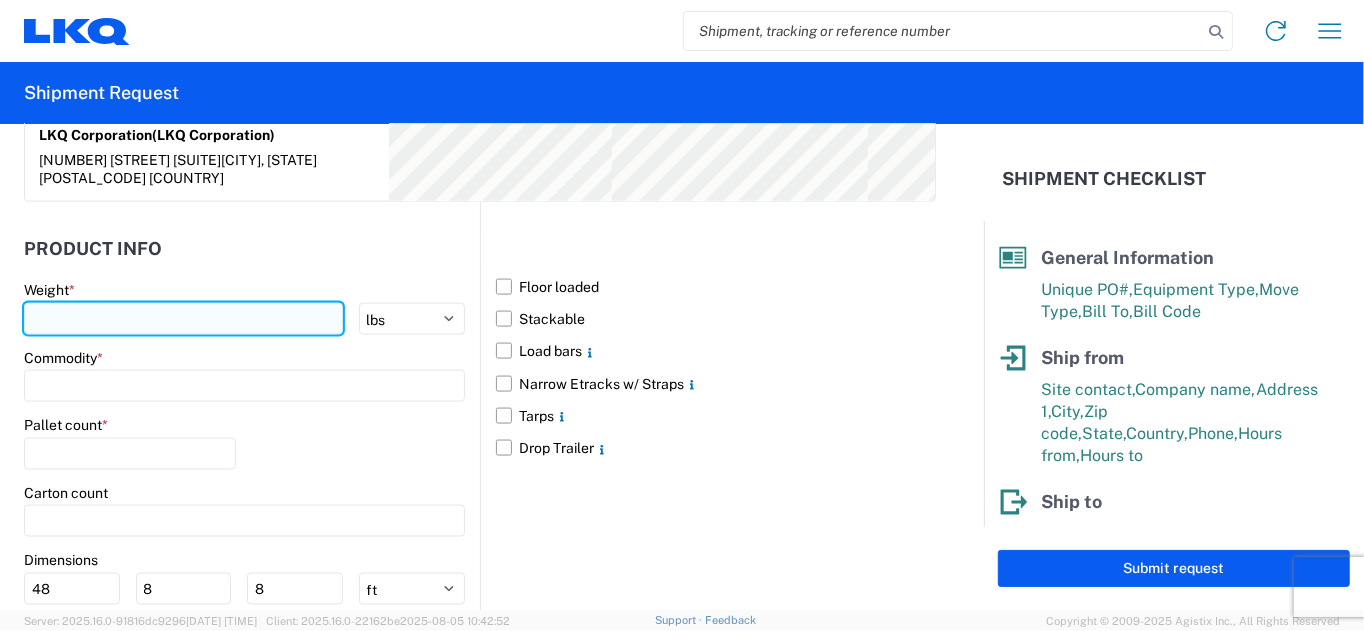 click 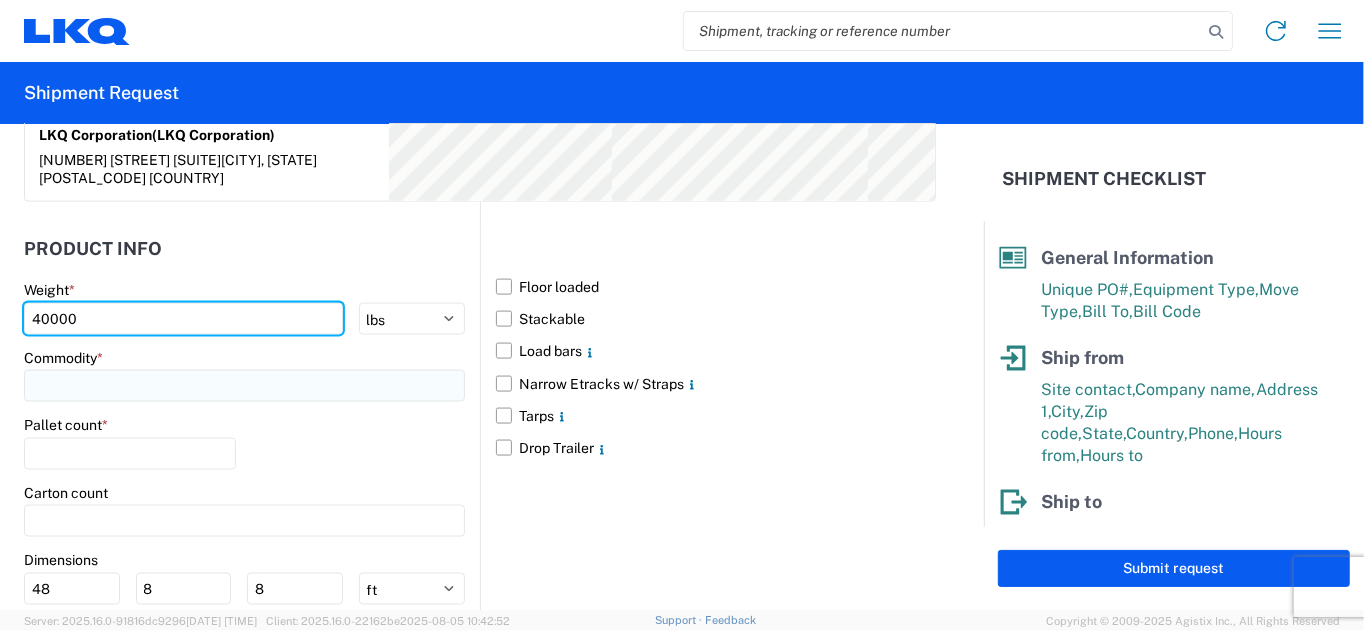 type on "40000" 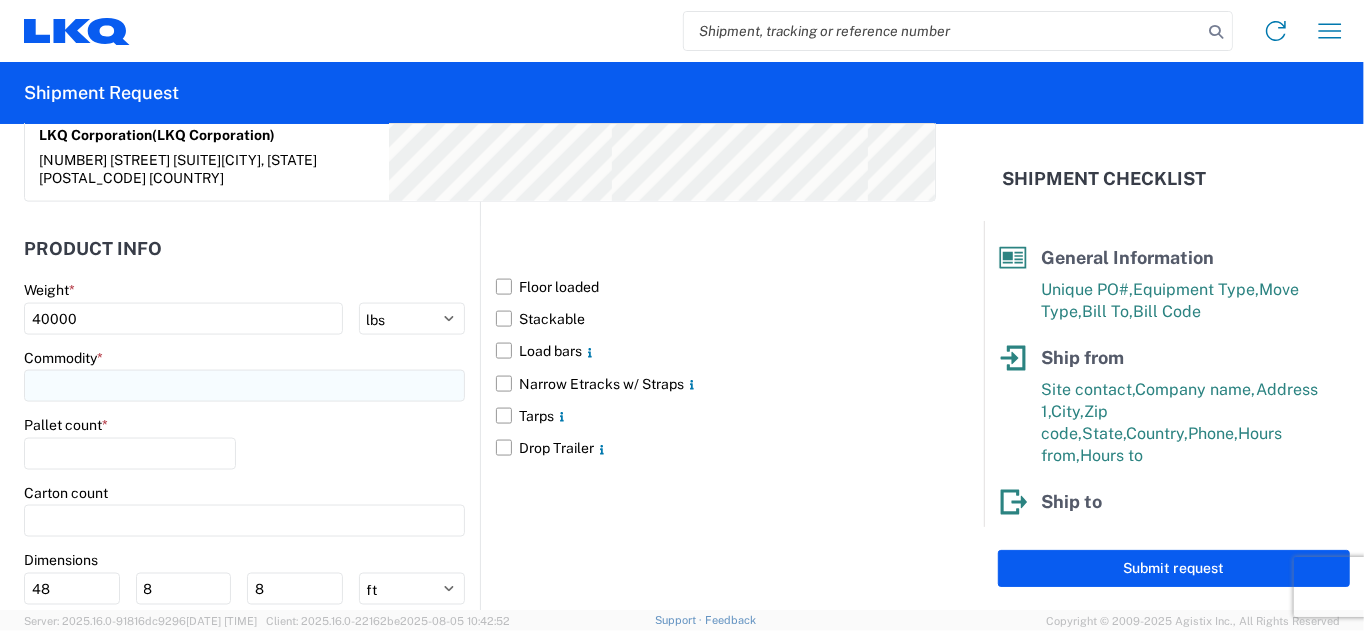 click 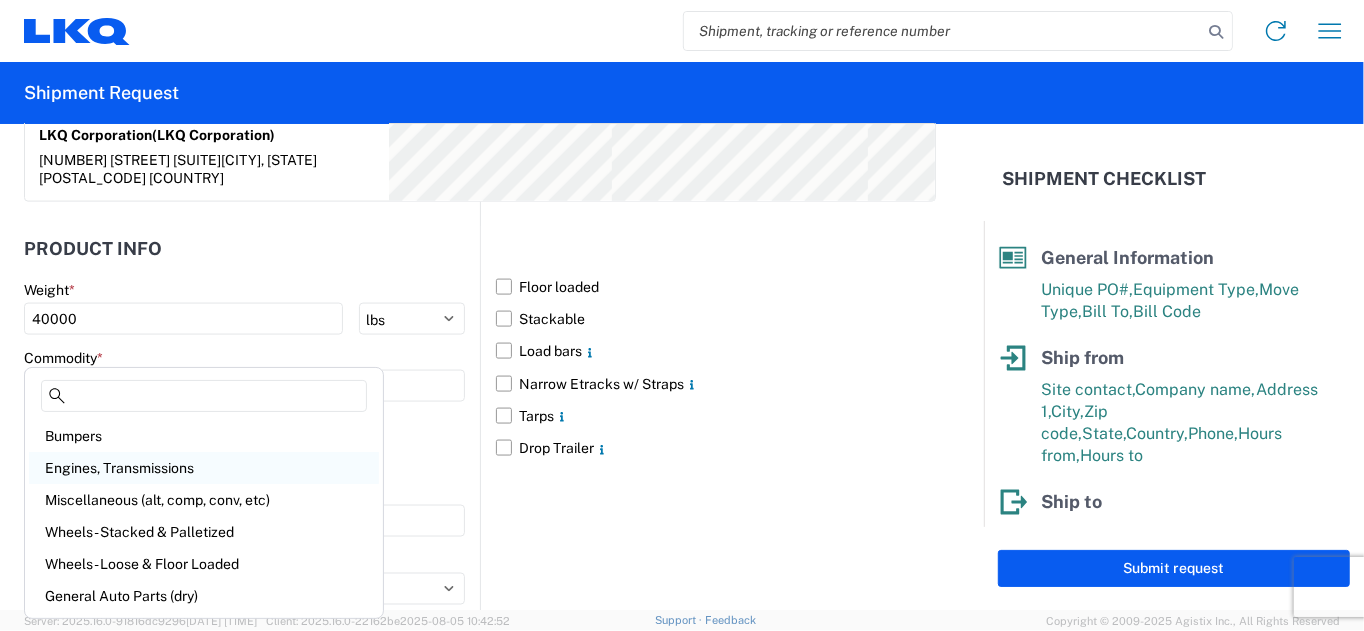 click on "Engines, Transmissions" 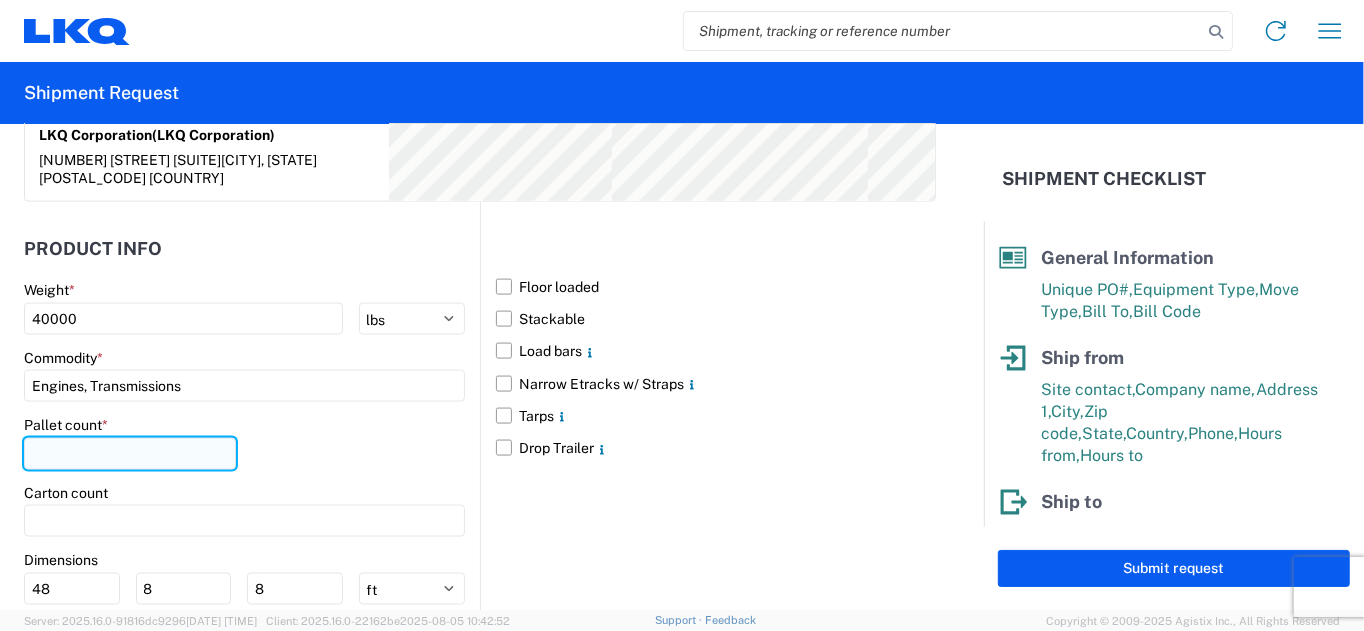 click 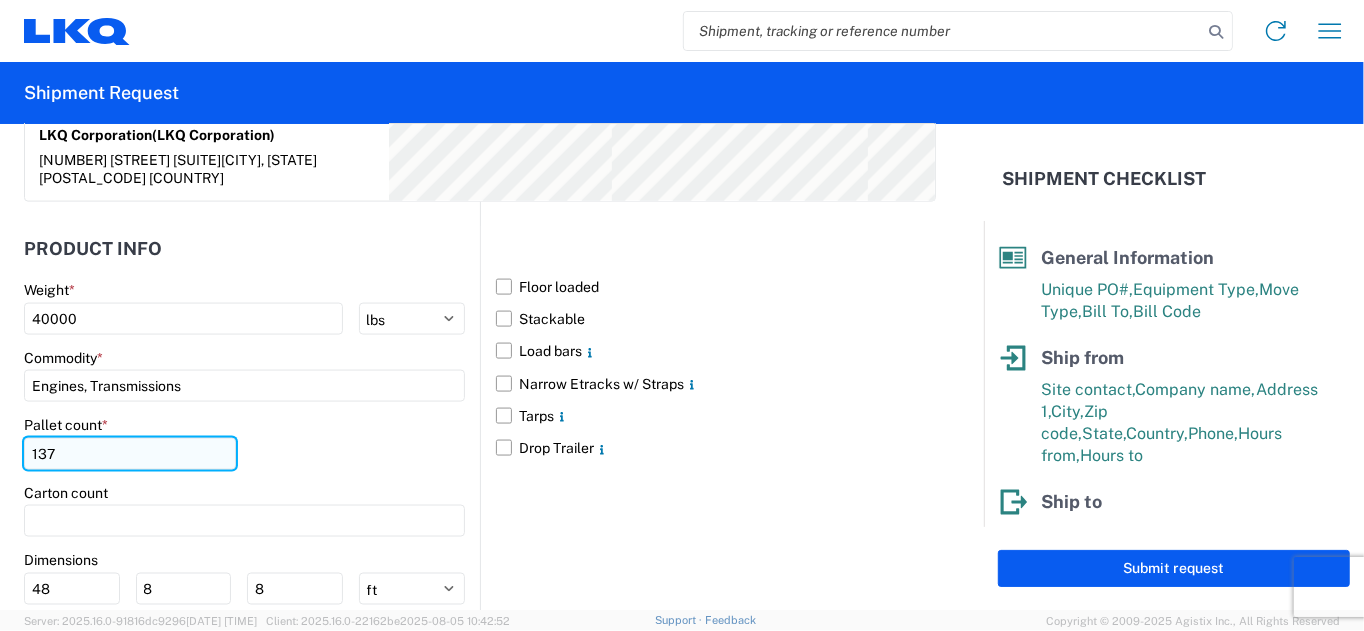 scroll, scrollTop: 1907, scrollLeft: 0, axis: vertical 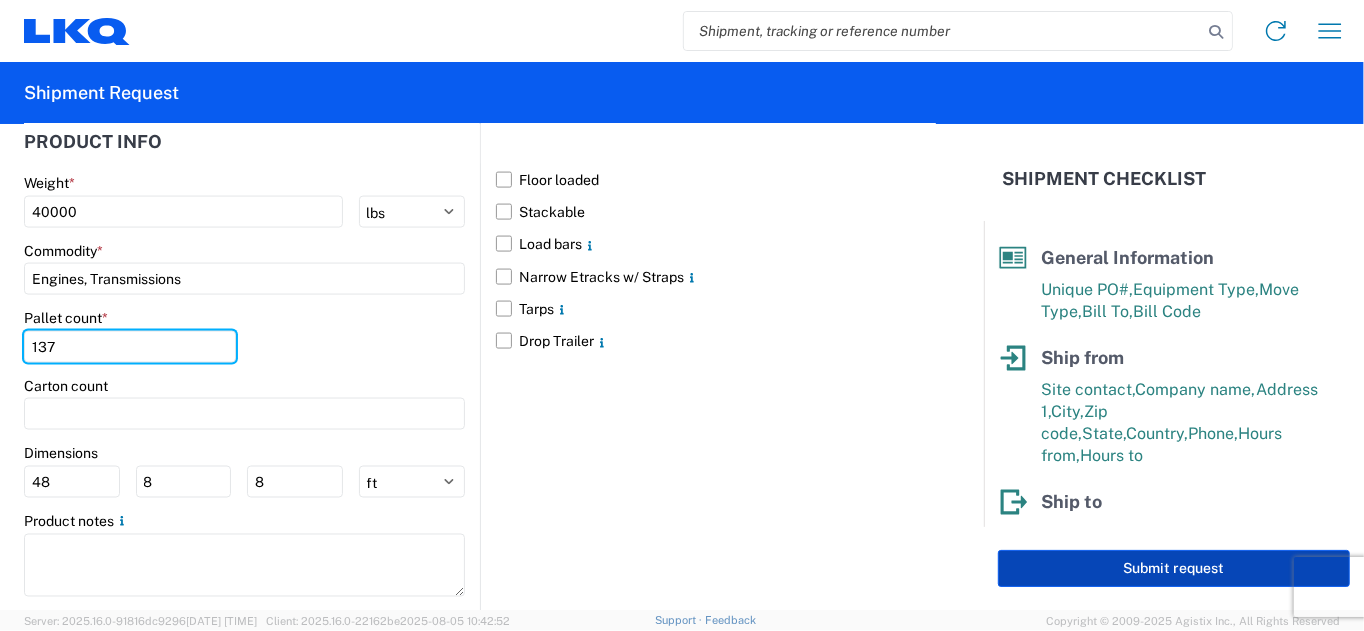 type on "137" 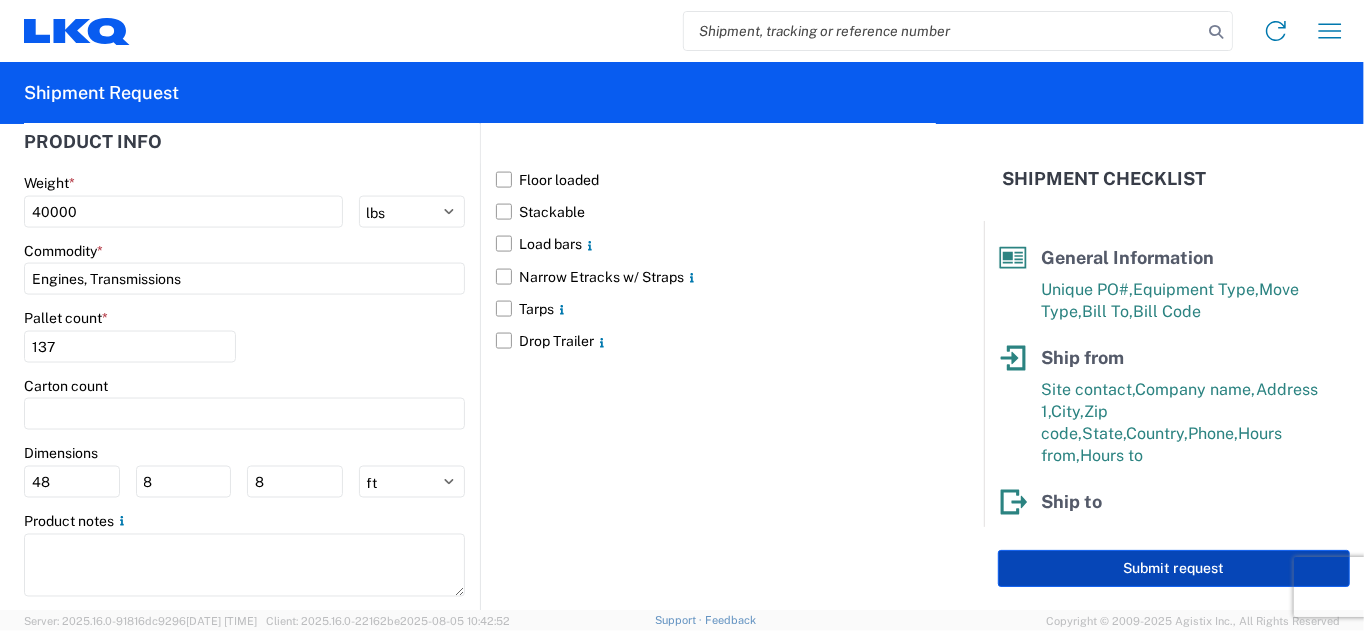 click on "Submit request" 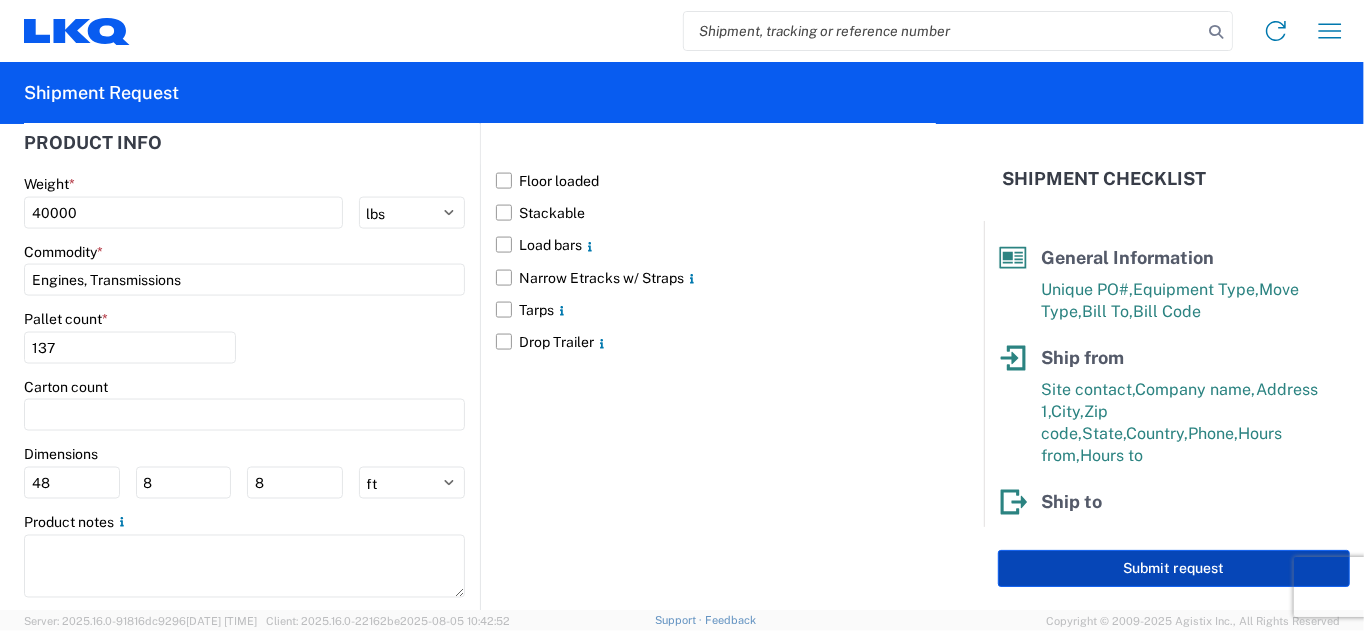 select on "US" 